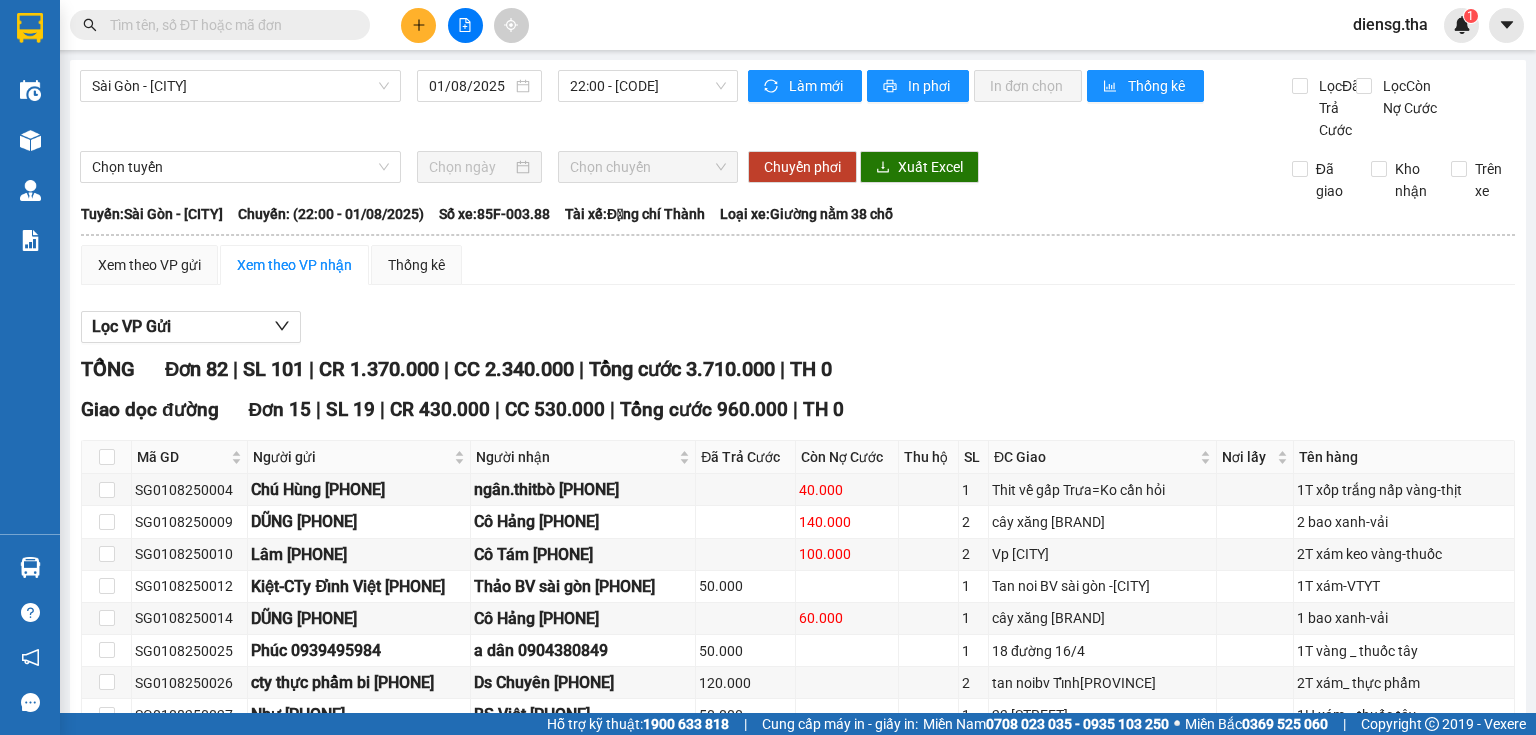 scroll, scrollTop: 0, scrollLeft: 0, axis: both 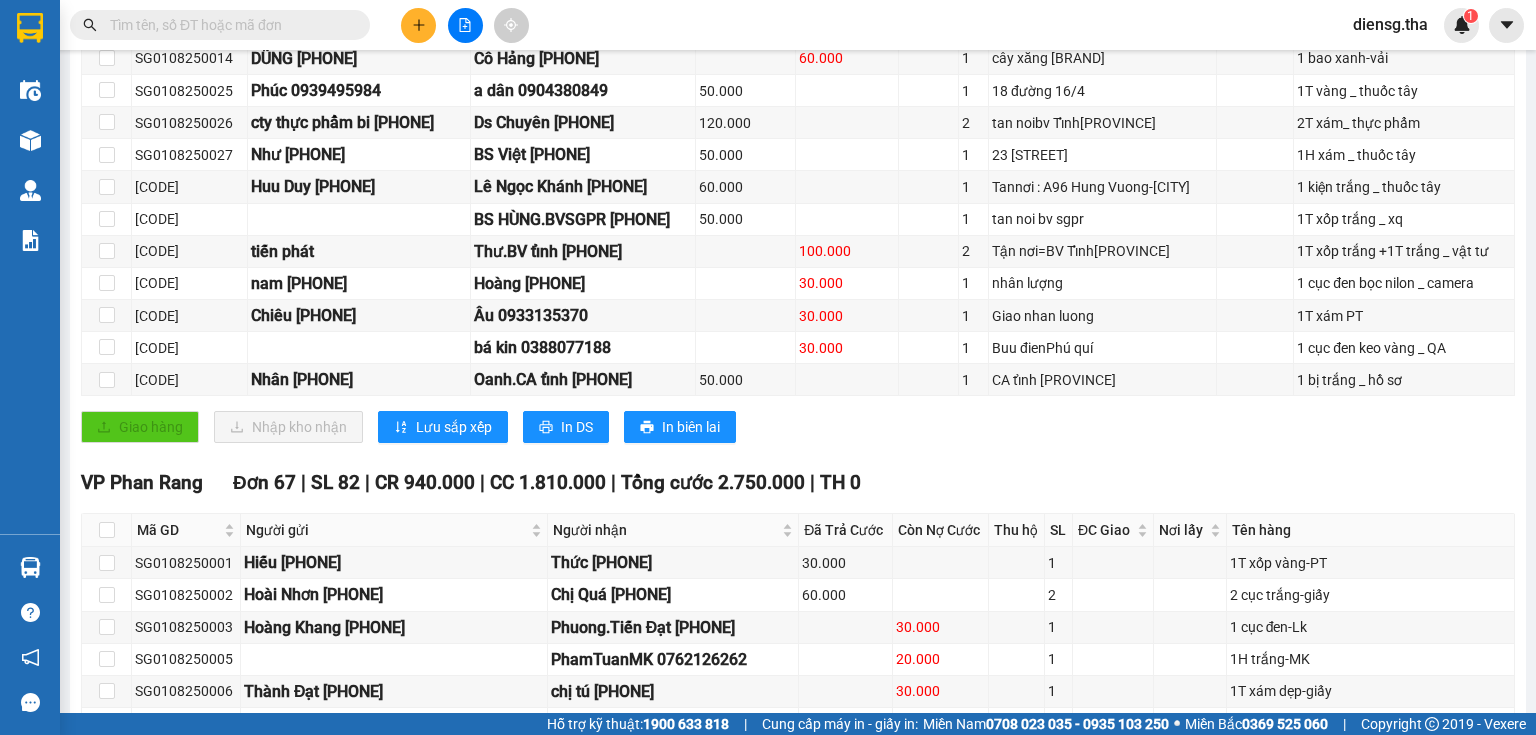 click on "diensg.tha" at bounding box center (1390, 24) 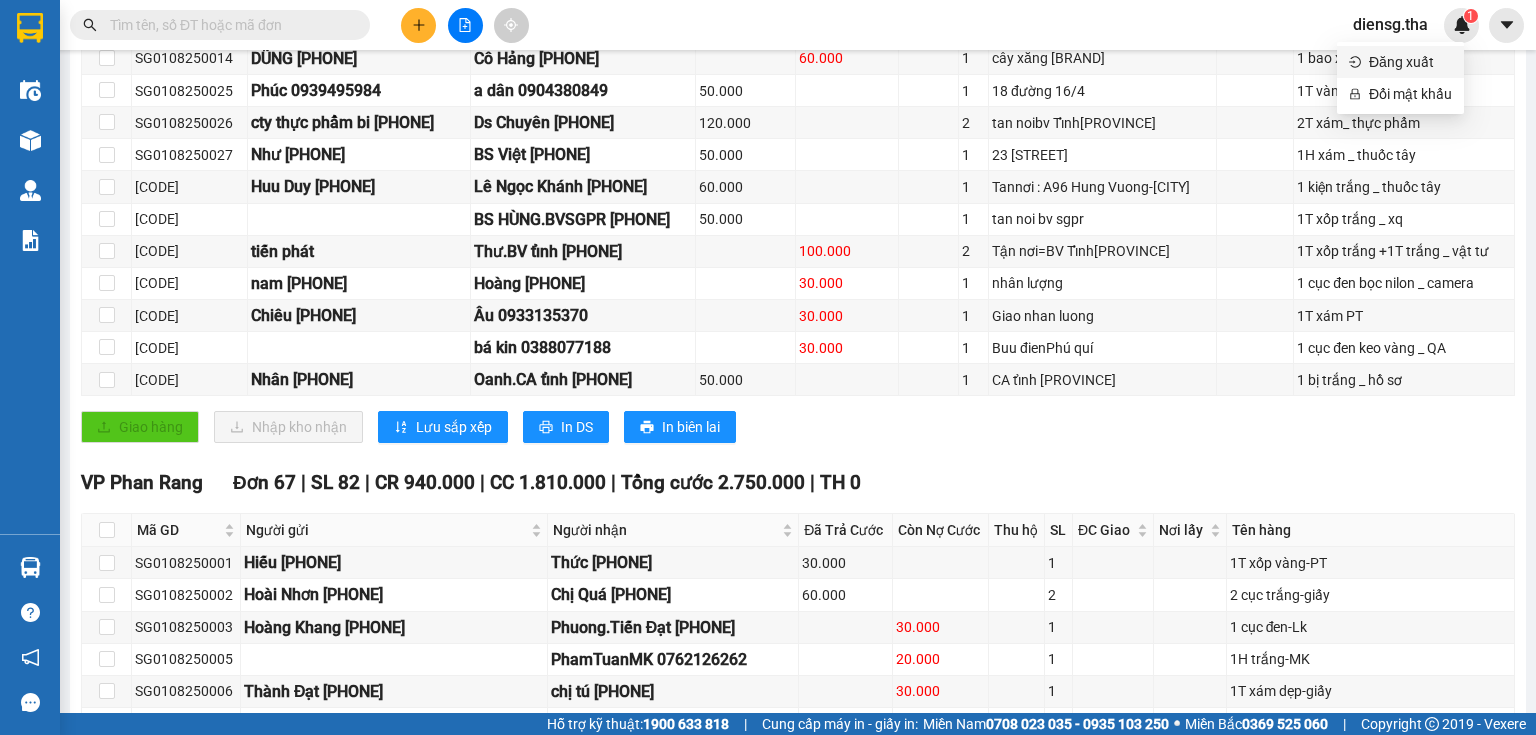 click on "Đăng xuất" at bounding box center [1410, 62] 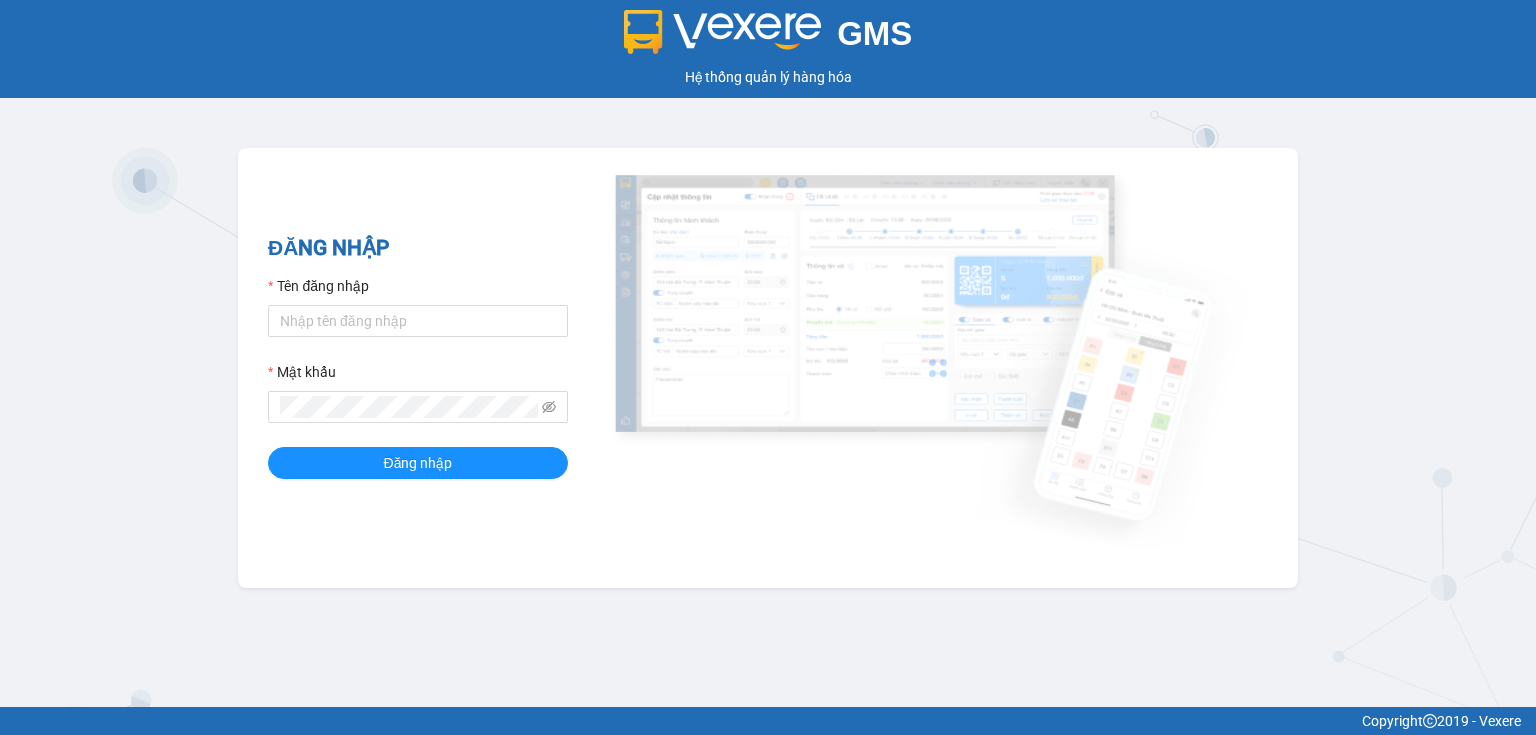 scroll, scrollTop: 0, scrollLeft: 0, axis: both 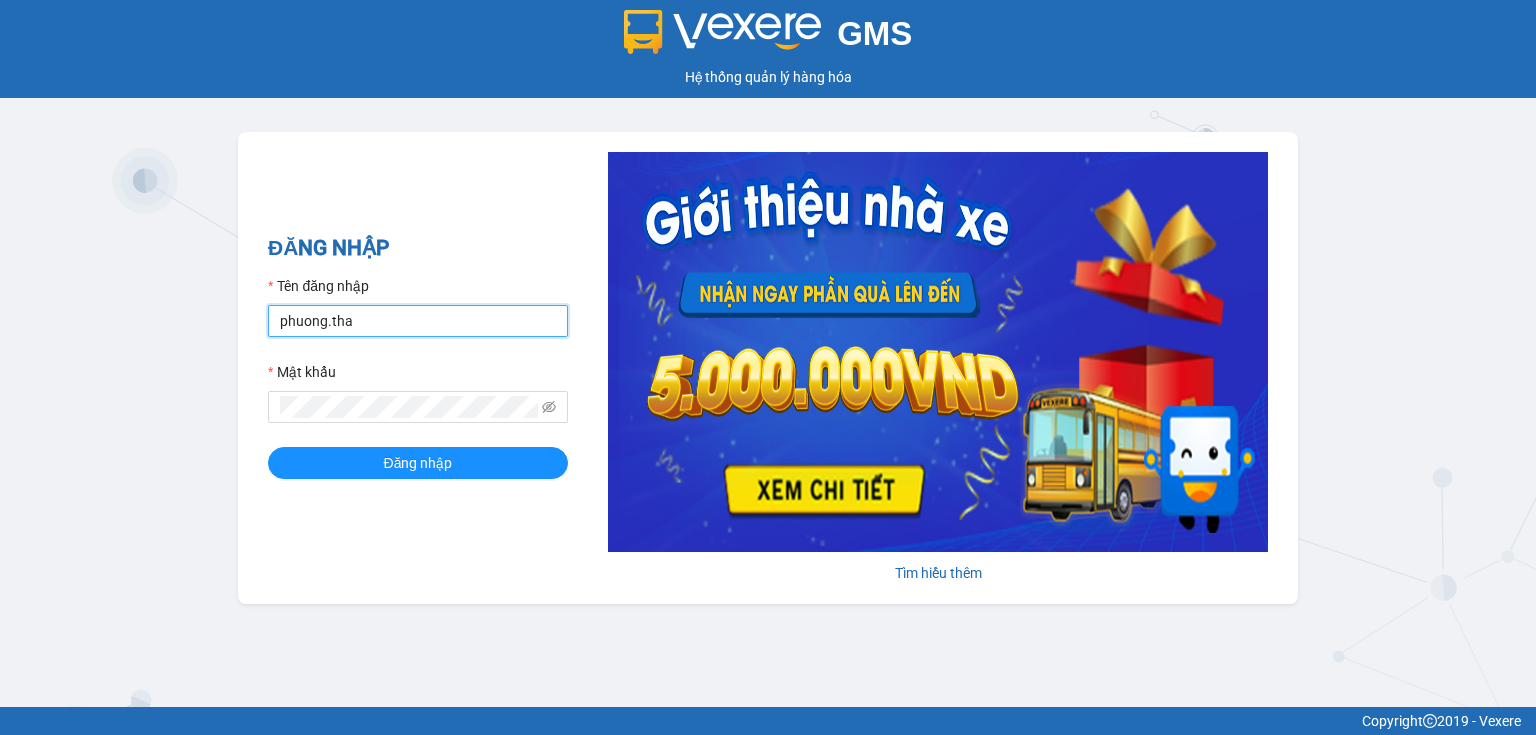 click on "phuong.tha" at bounding box center [418, 321] 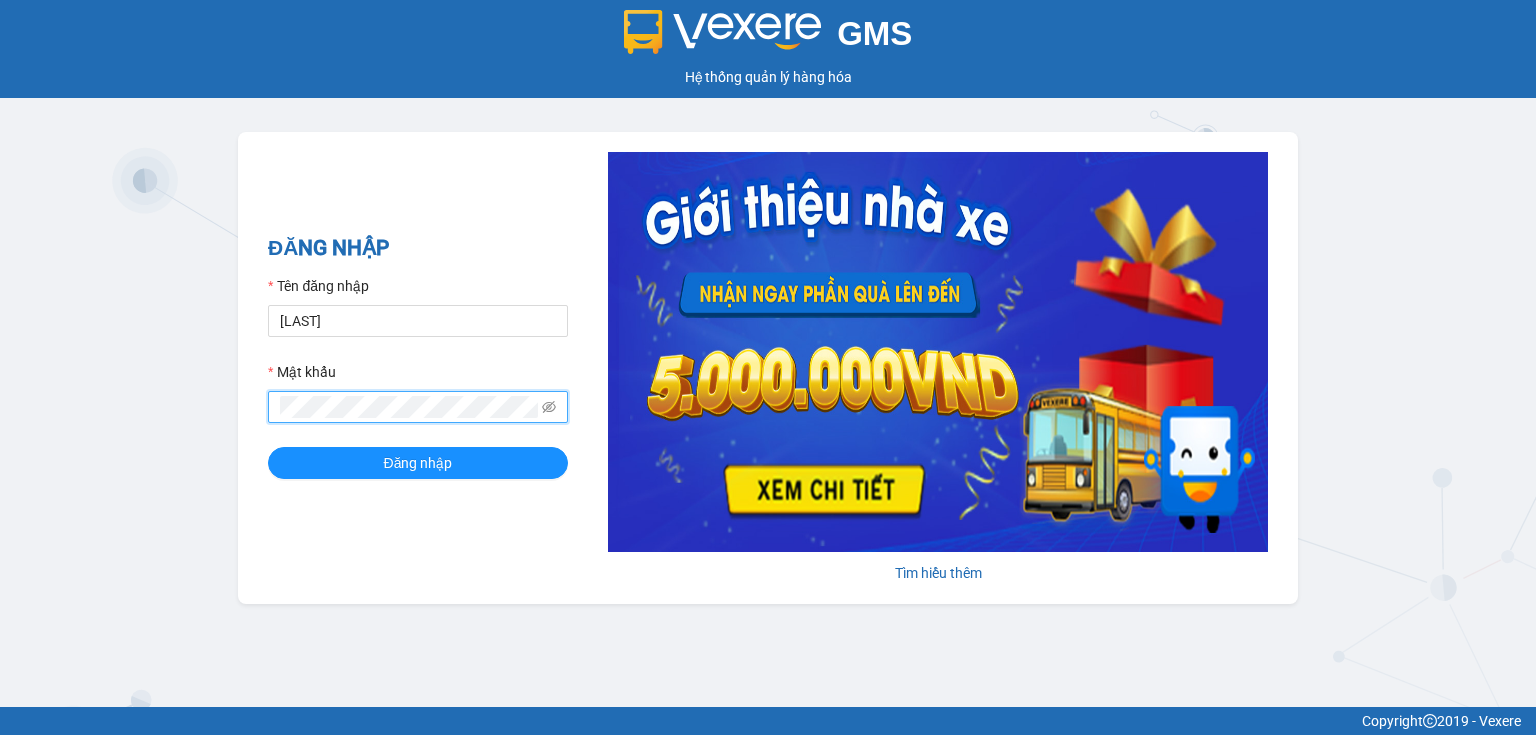 click on "ĐĂNG NHẬP Tên đăng nhập tien.tha Mật khẩu Đăng nhập Tìm hiểu thêm" at bounding box center (768, 368) 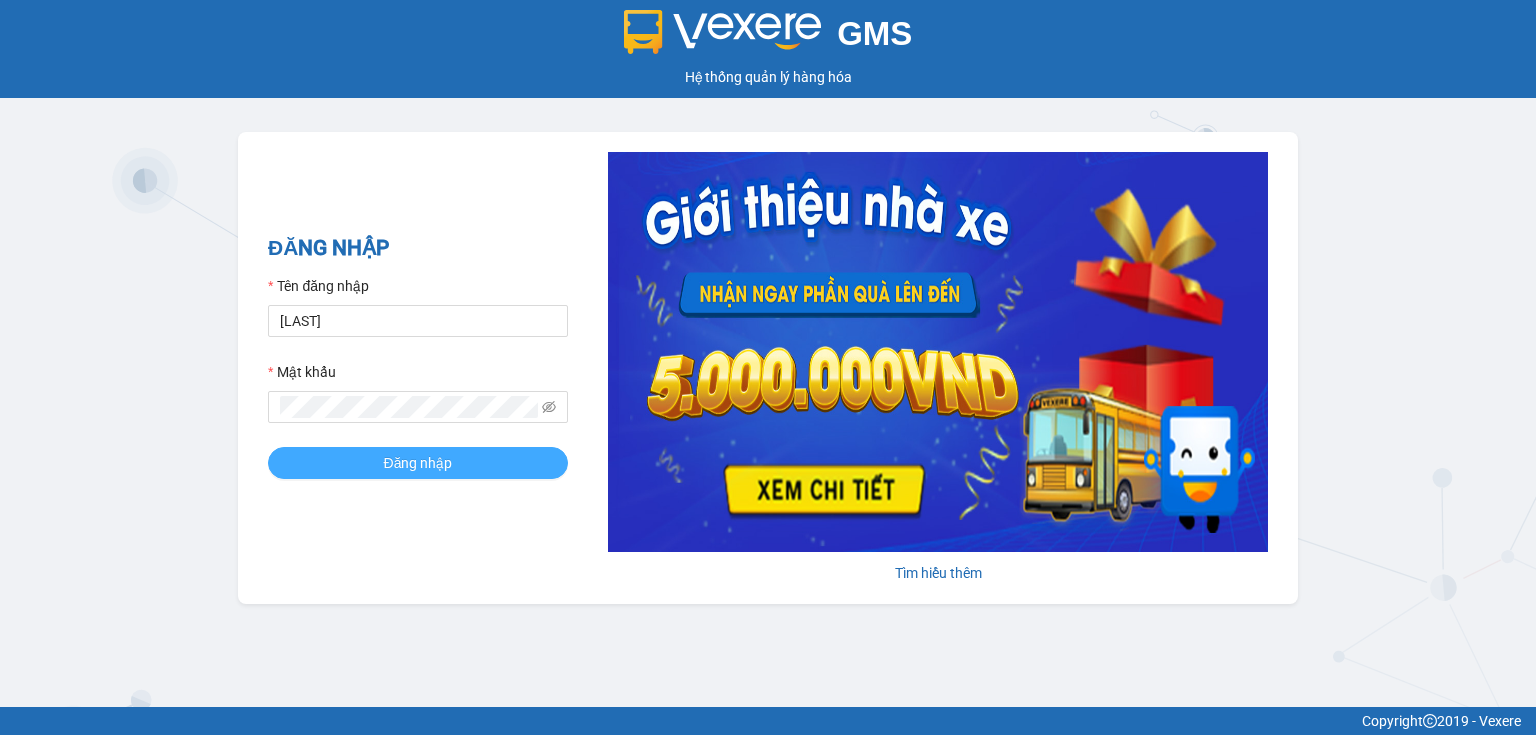 click on "Đăng nhập" at bounding box center (418, 463) 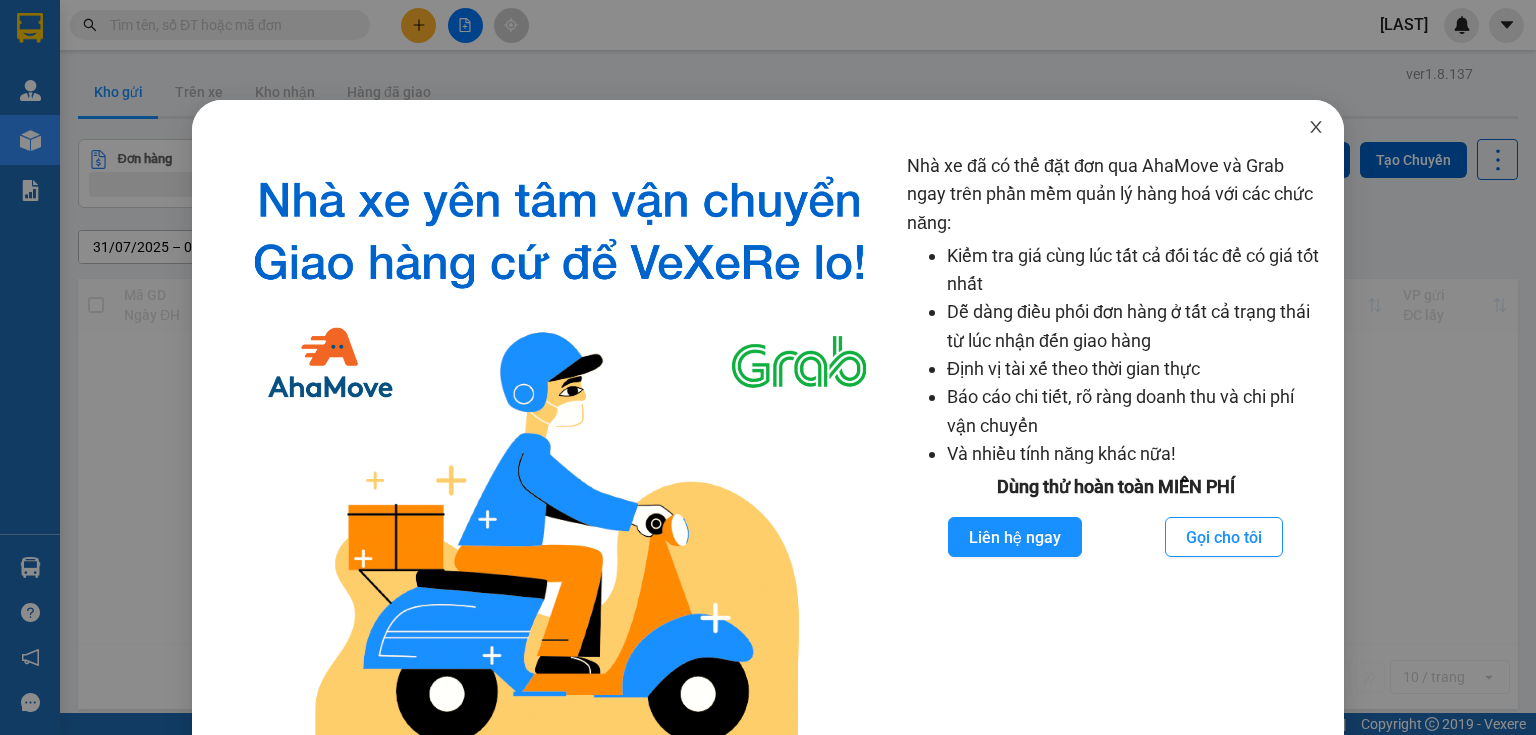 click 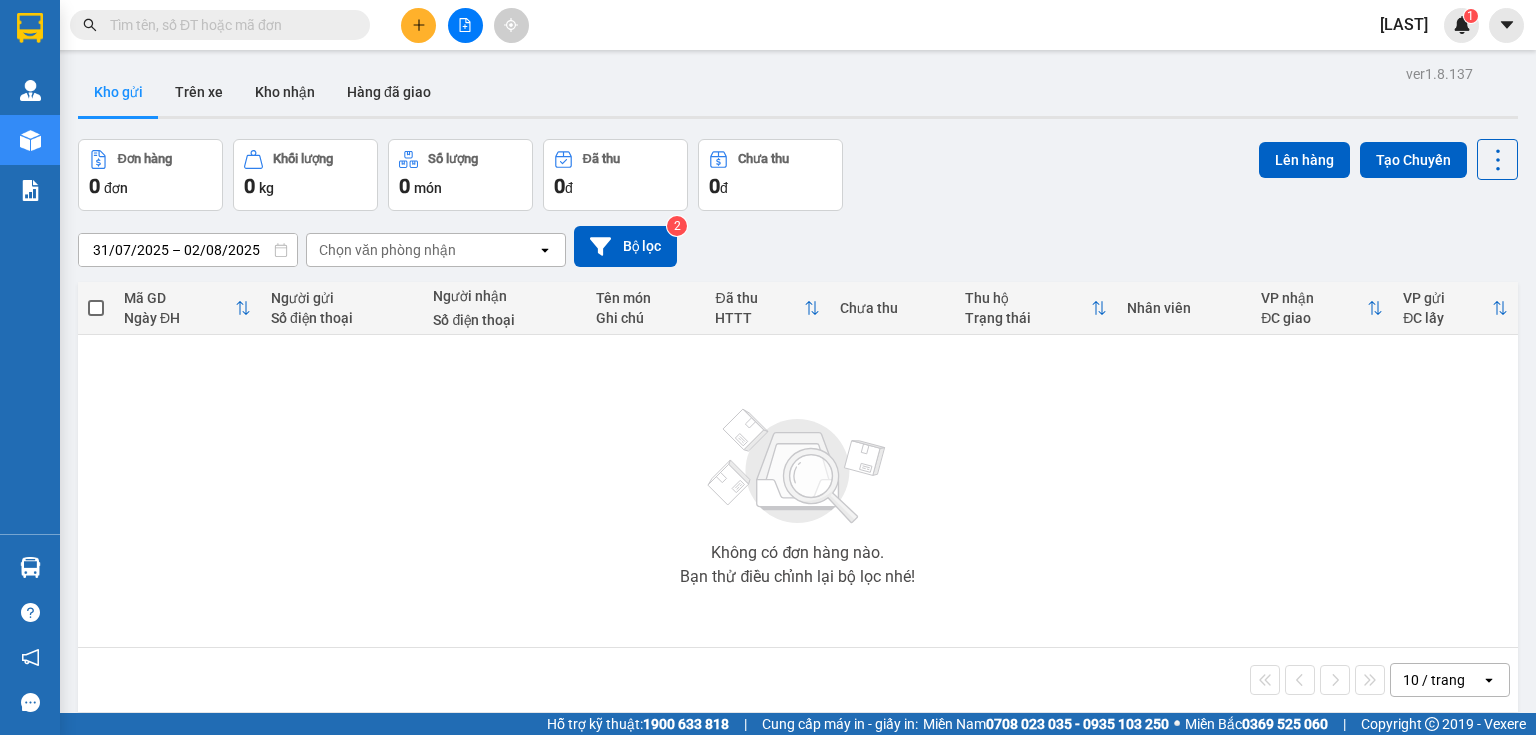 click 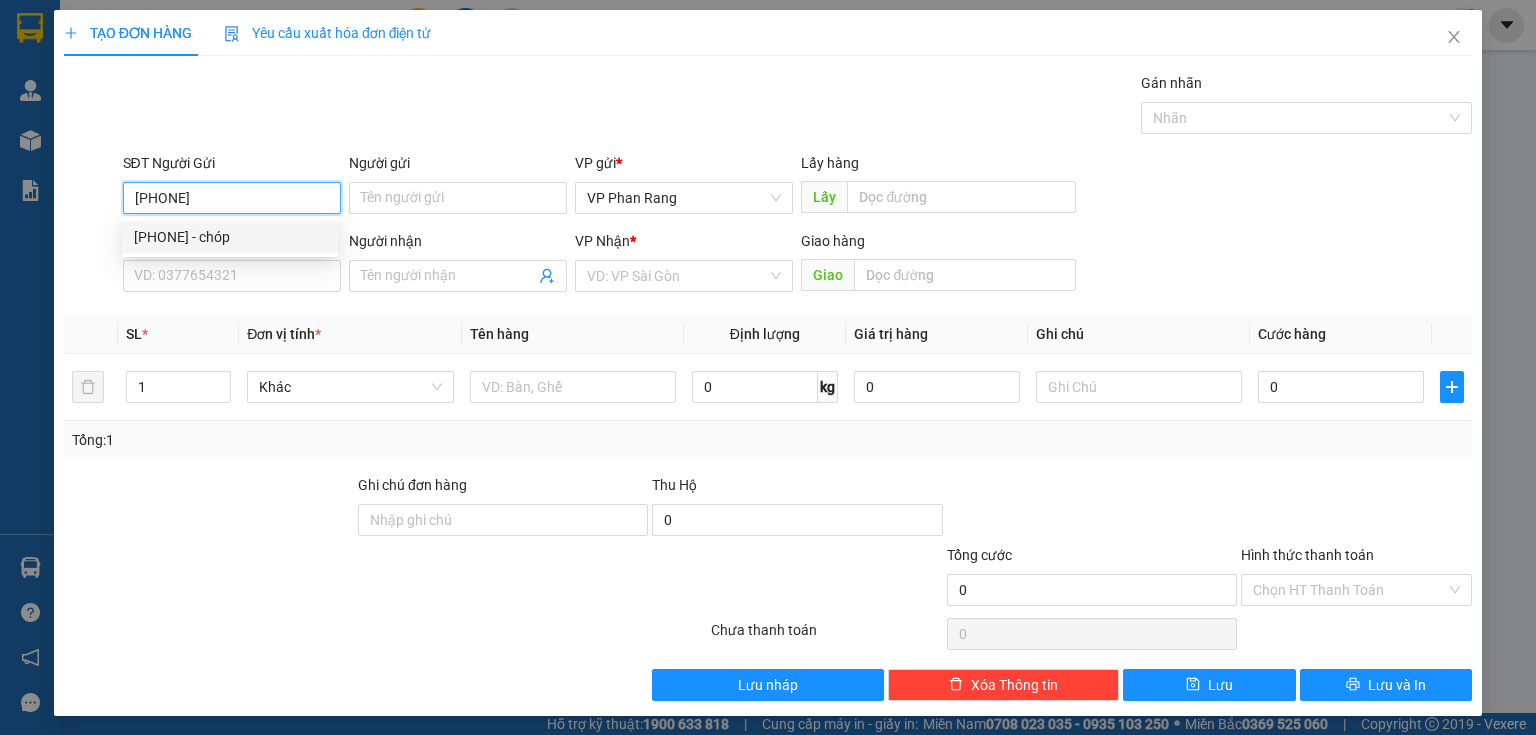 click on "0326036913 - chóp" at bounding box center [230, 237] 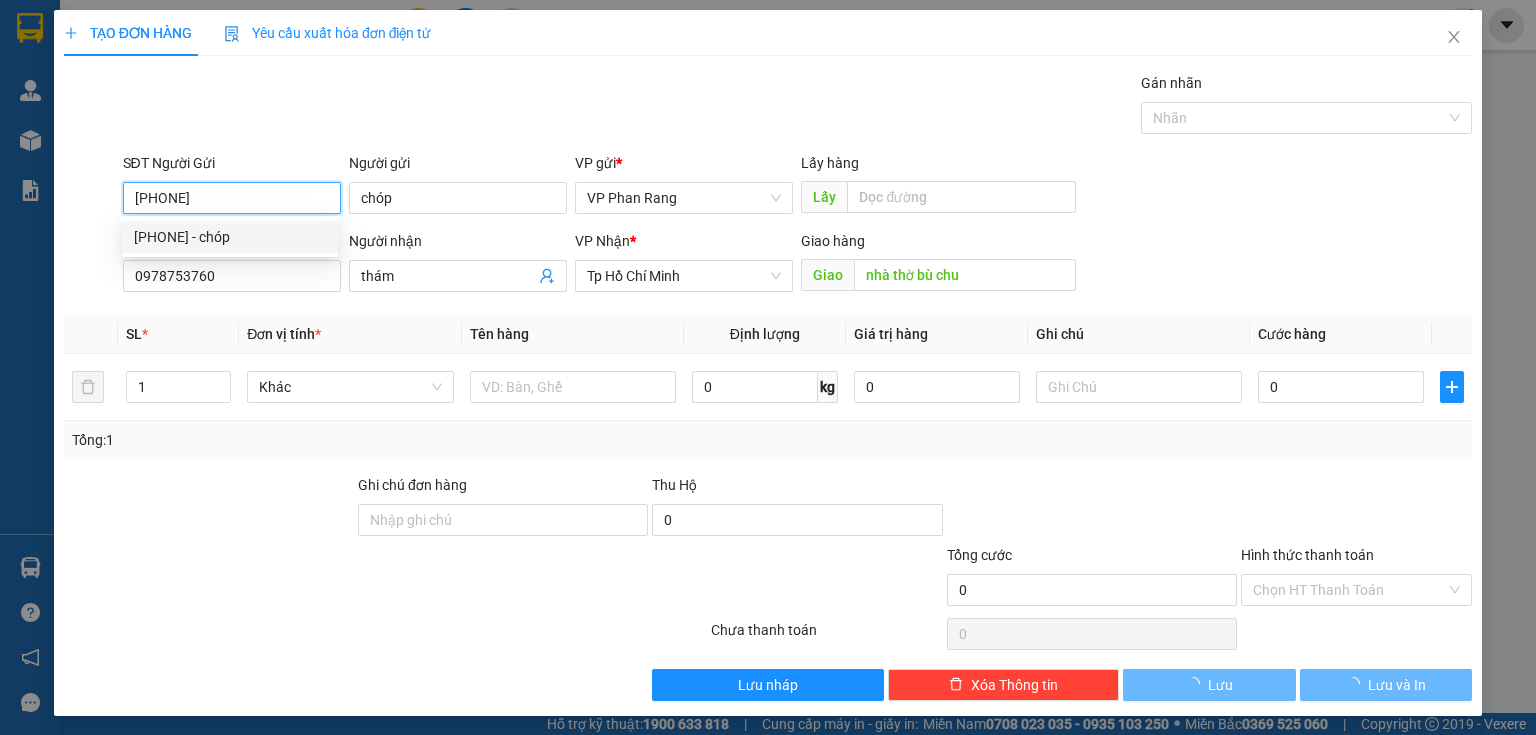 type on "0326036913" 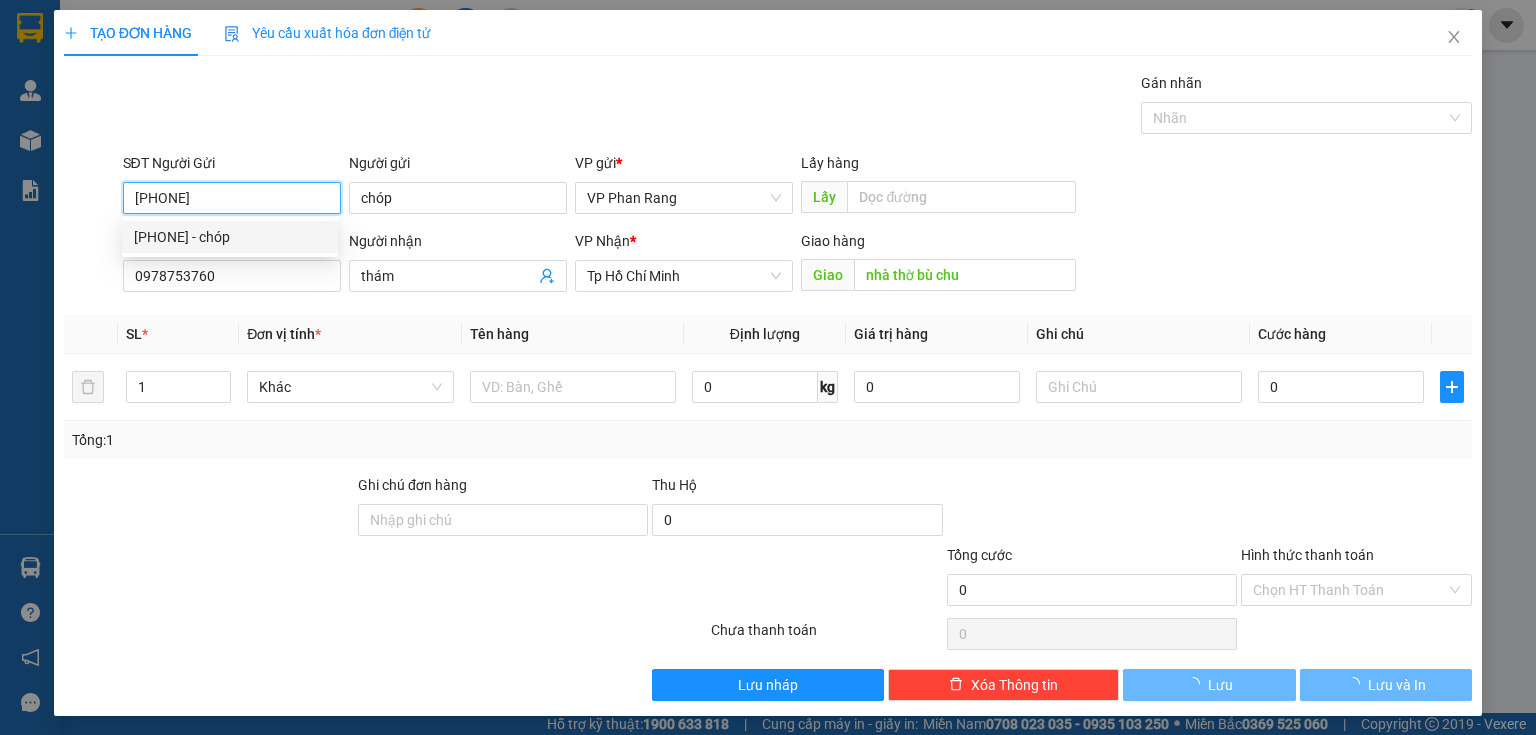 type on "chóp" 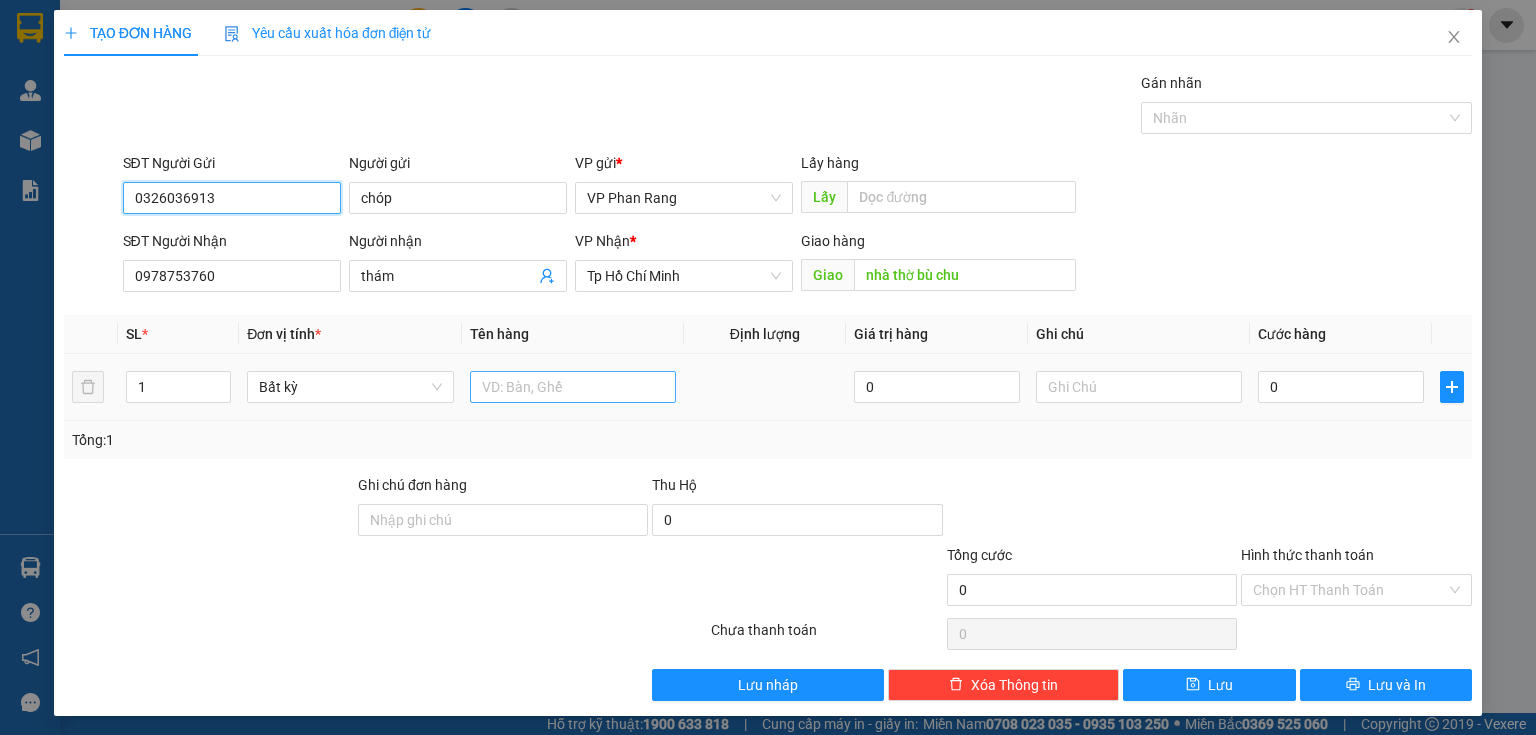 type on "0326036913" 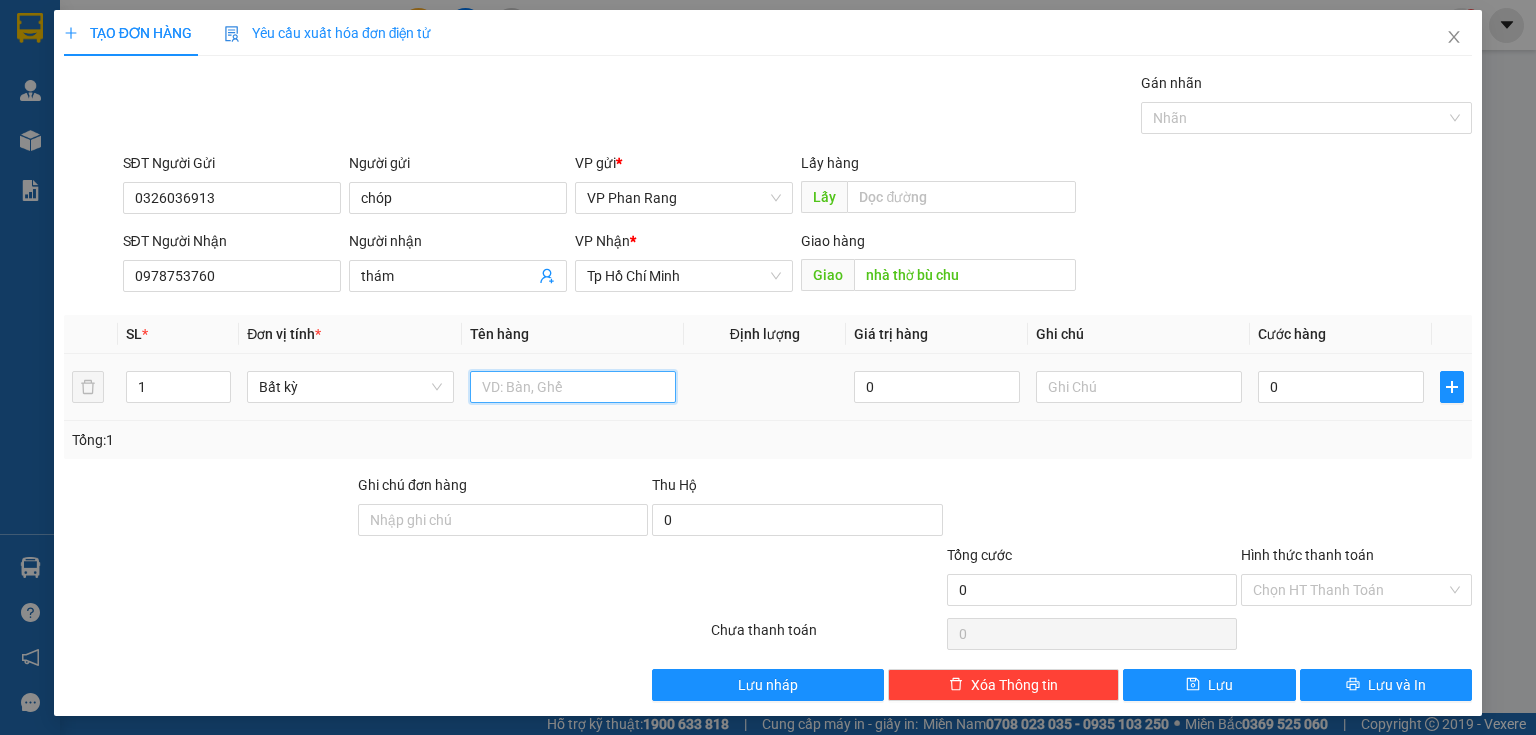 click at bounding box center (573, 387) 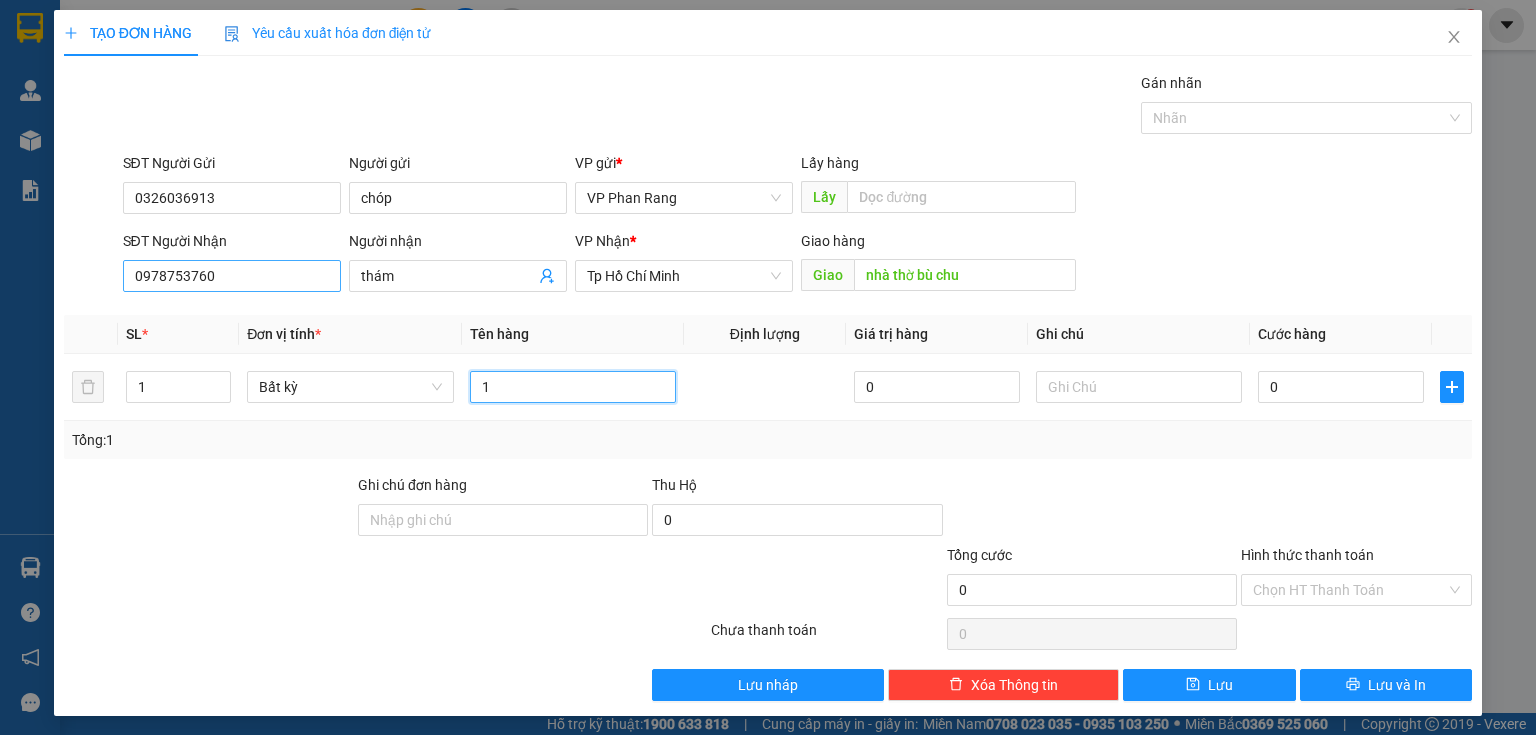 type on "1" 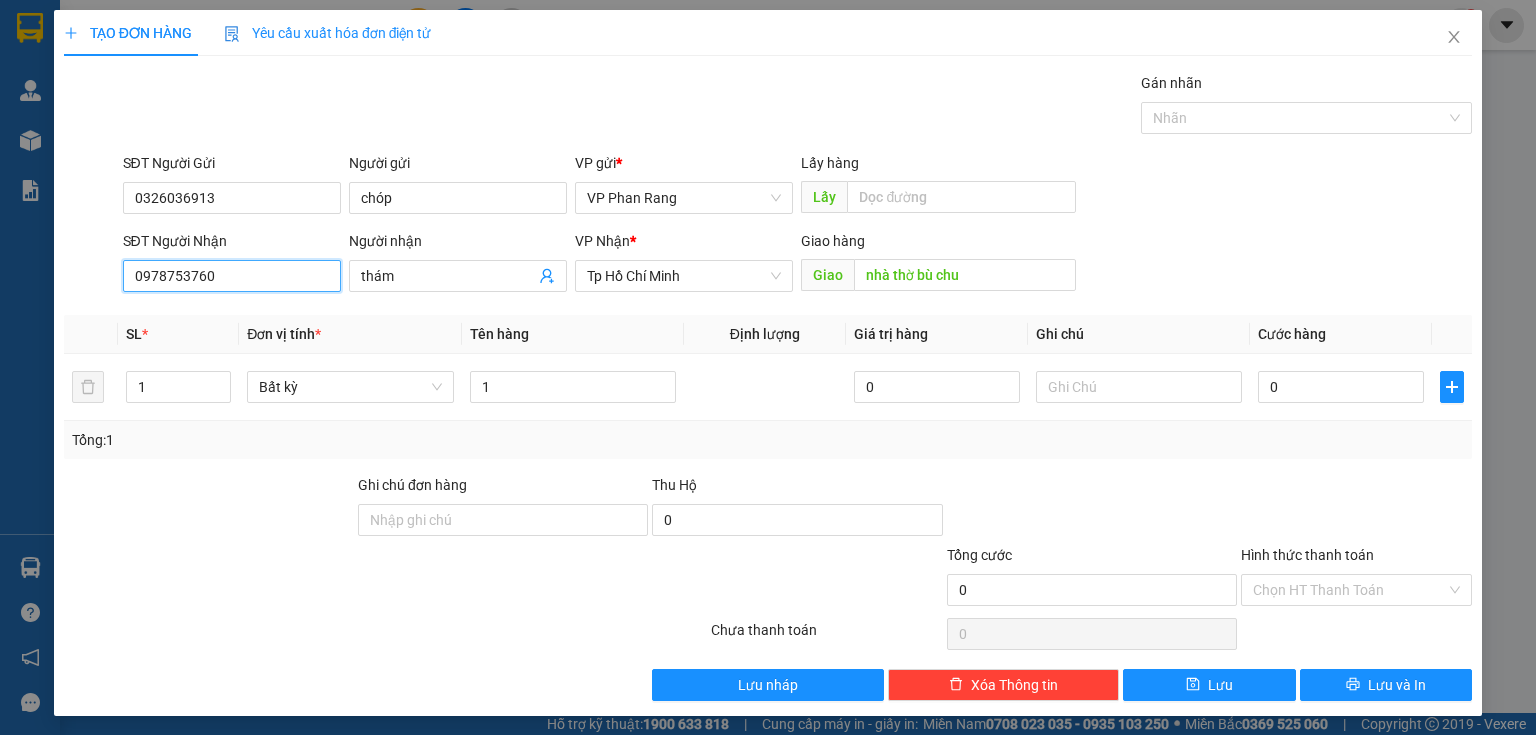 click on "0978753760" at bounding box center (232, 276) 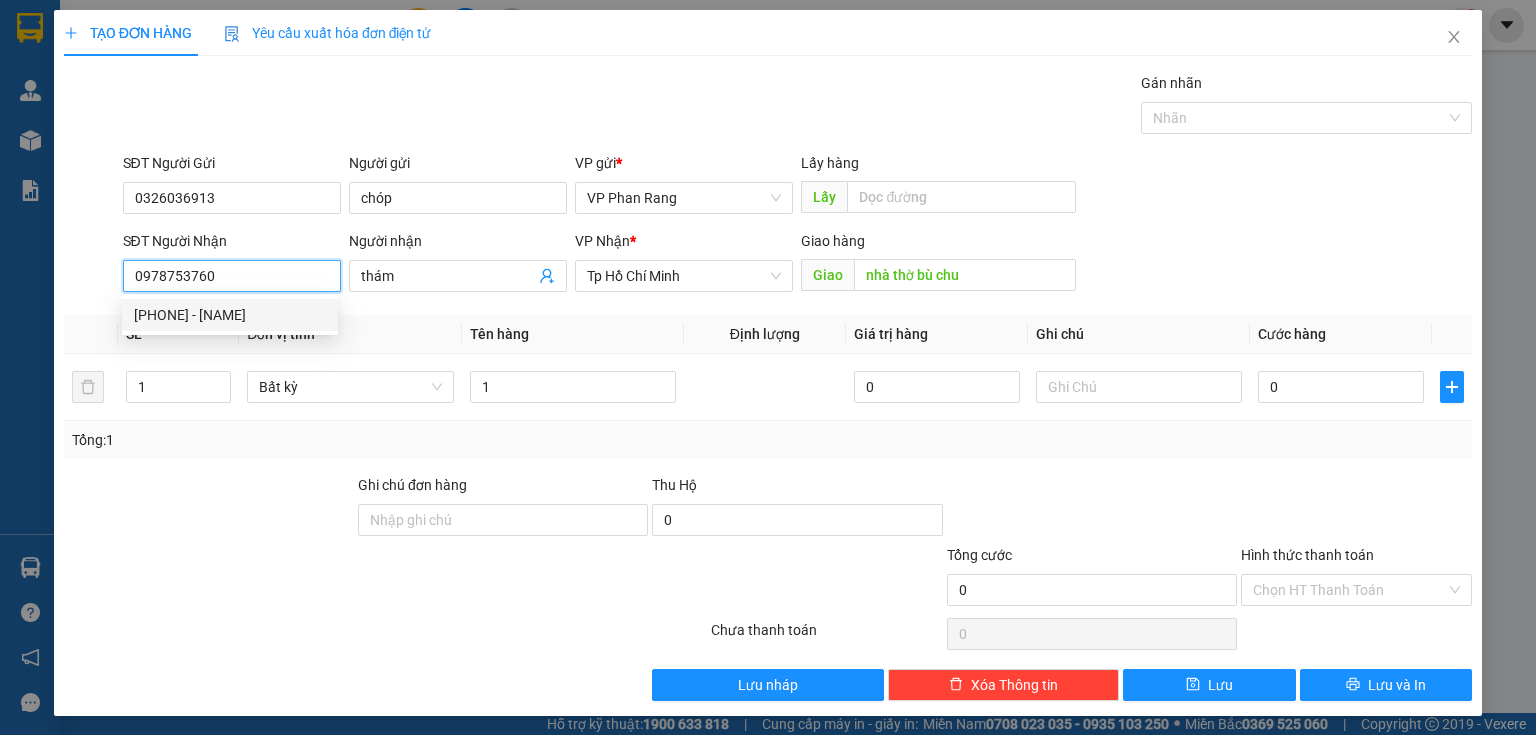 drag, startPoint x: 258, startPoint y: 278, endPoint x: 122, endPoint y: 277, distance: 136.00368 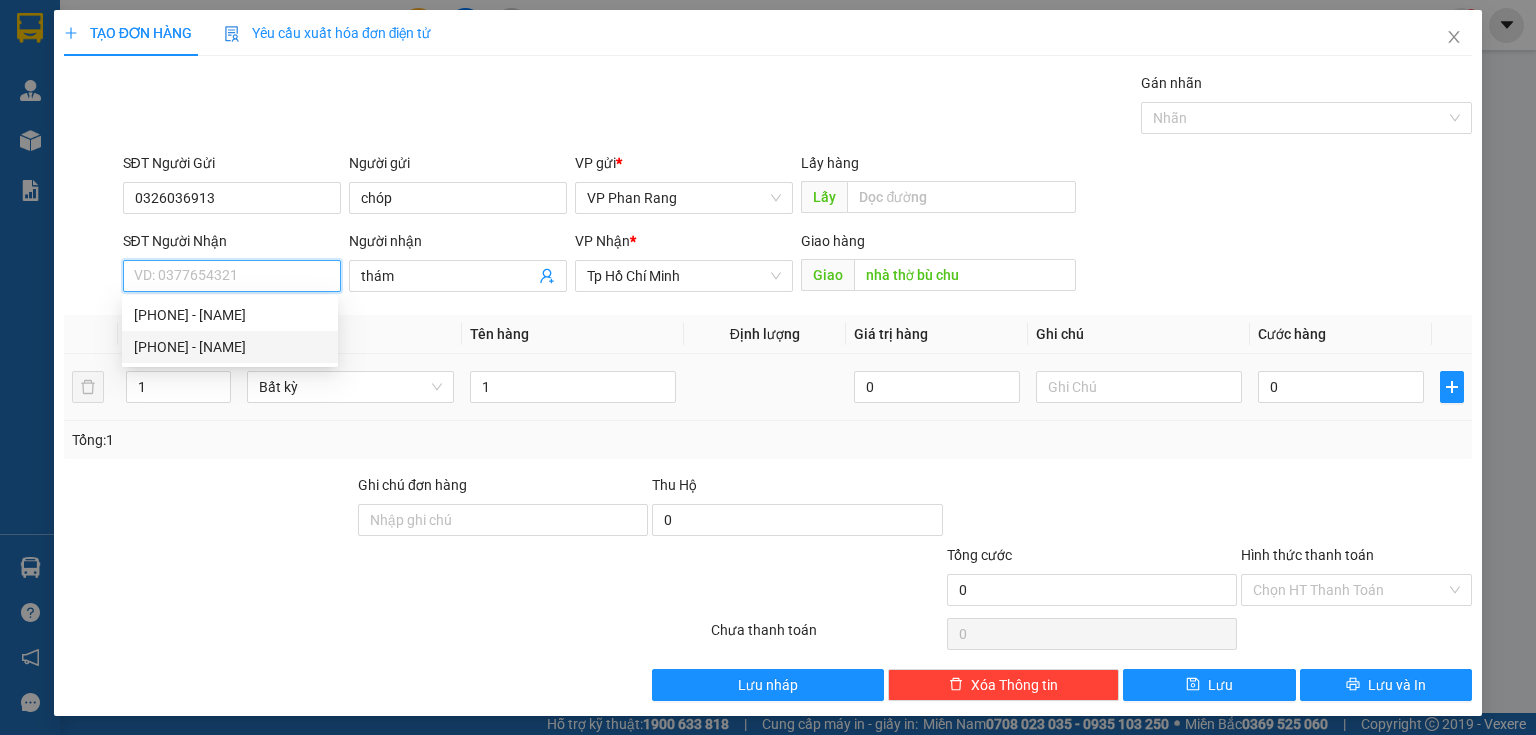 click on "0344316695 - SON" at bounding box center [230, 347] 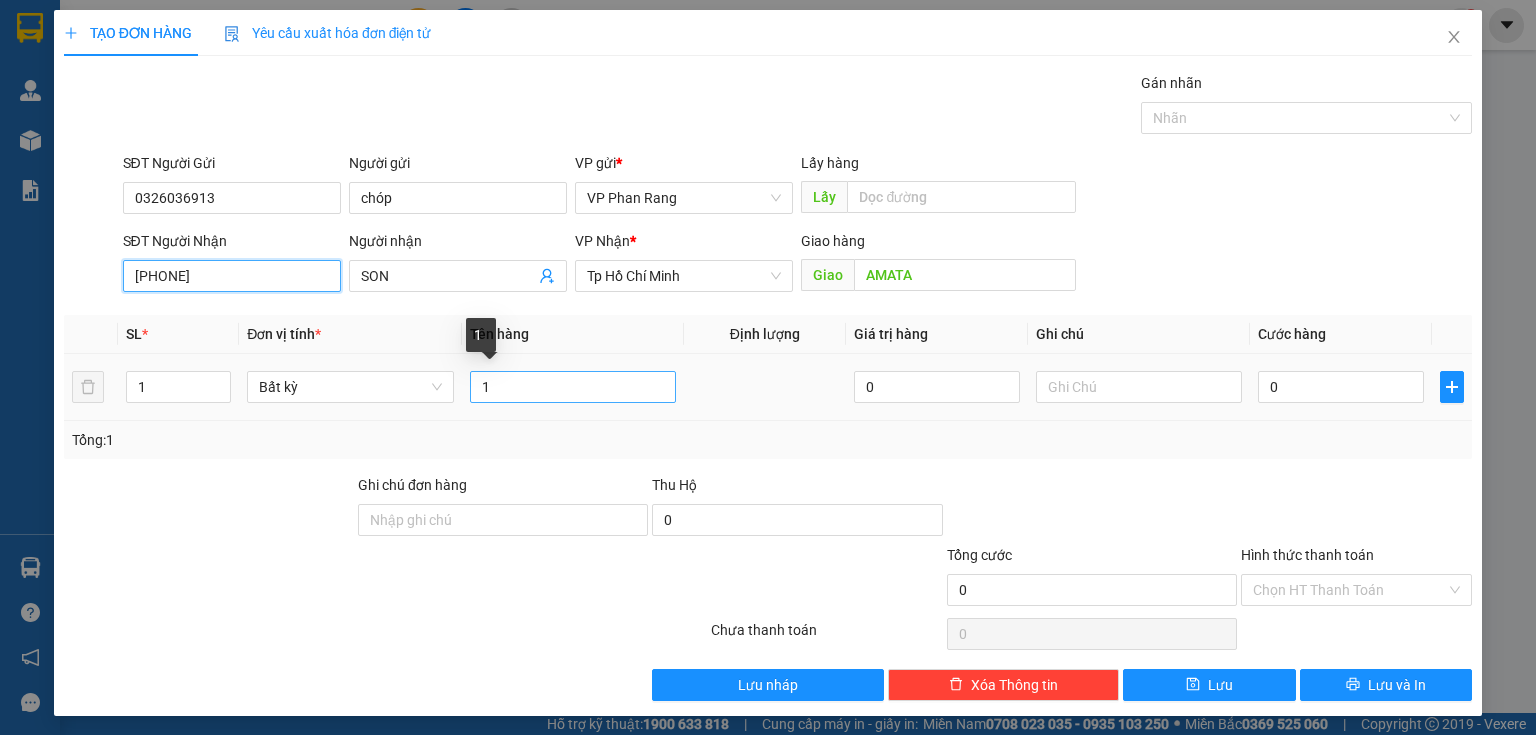 type on "0344316695" 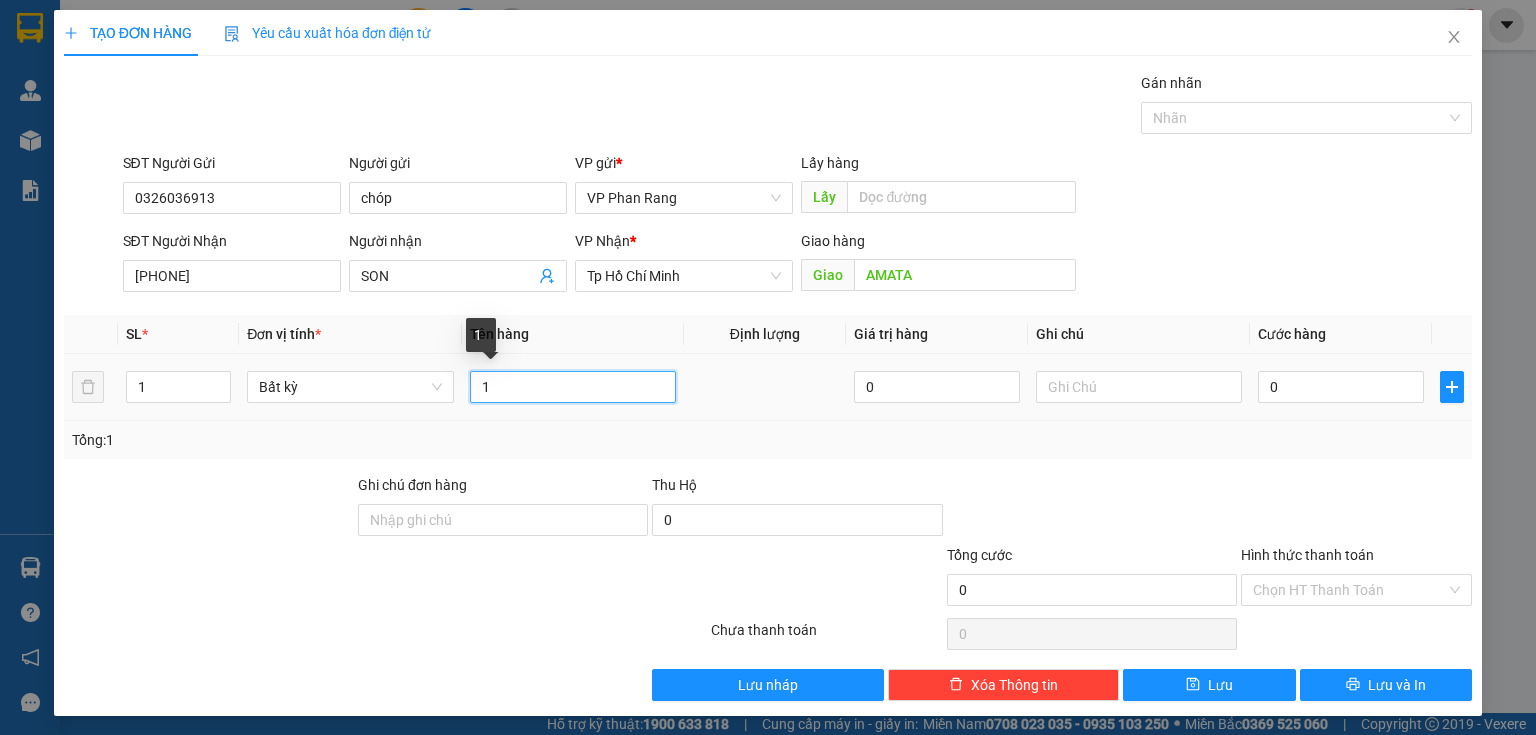 click on "1" at bounding box center (573, 387) 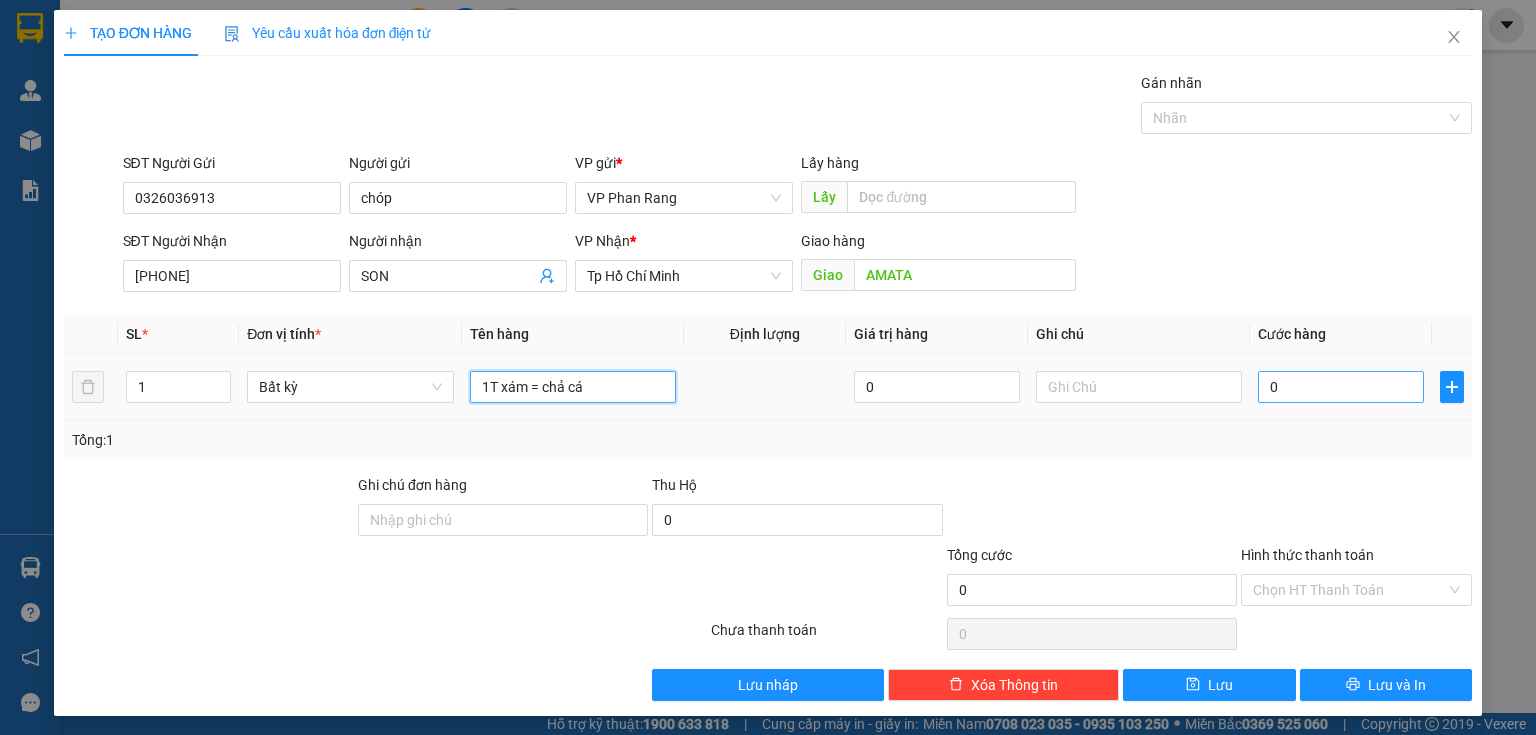 type on "1T xám = chả cá" 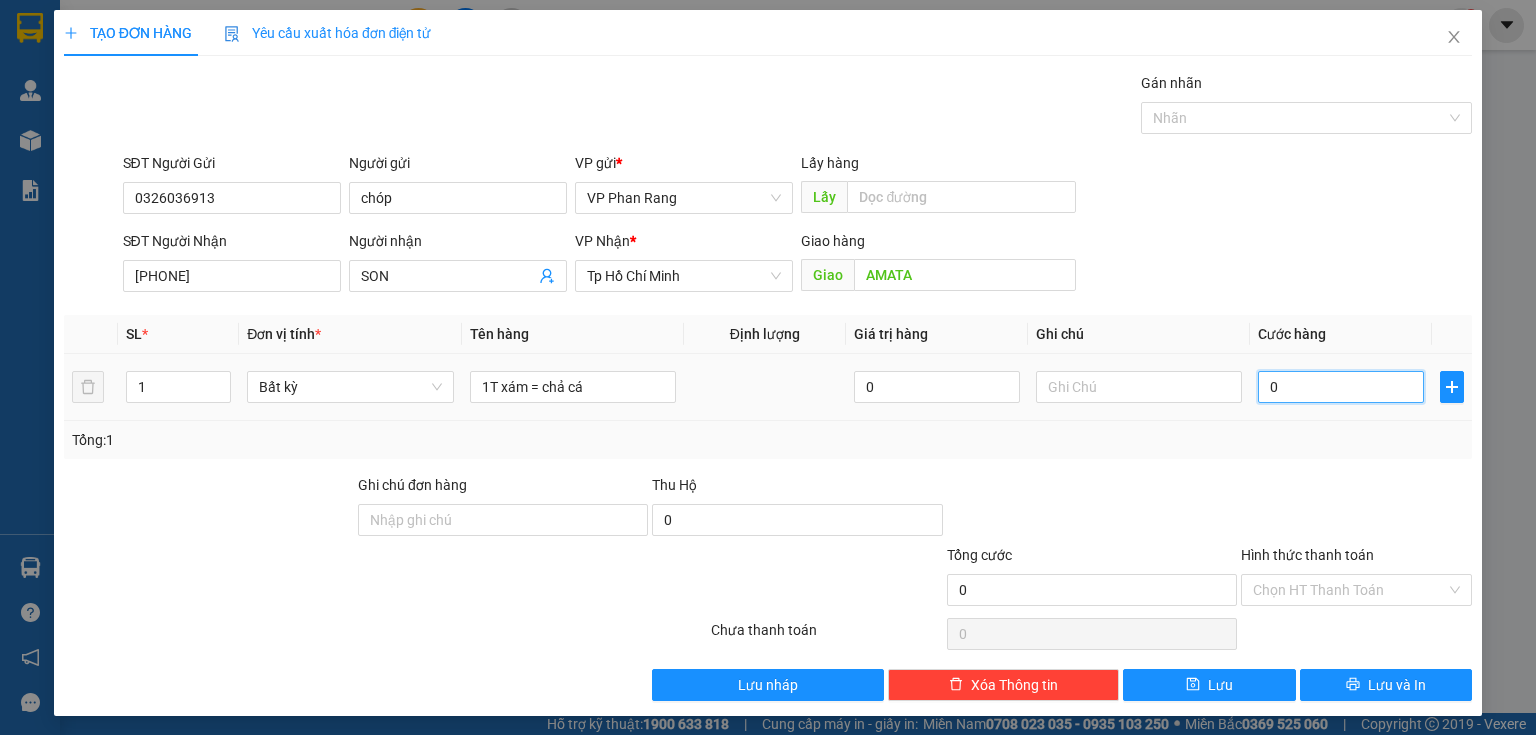 click on "0" at bounding box center (1341, 387) 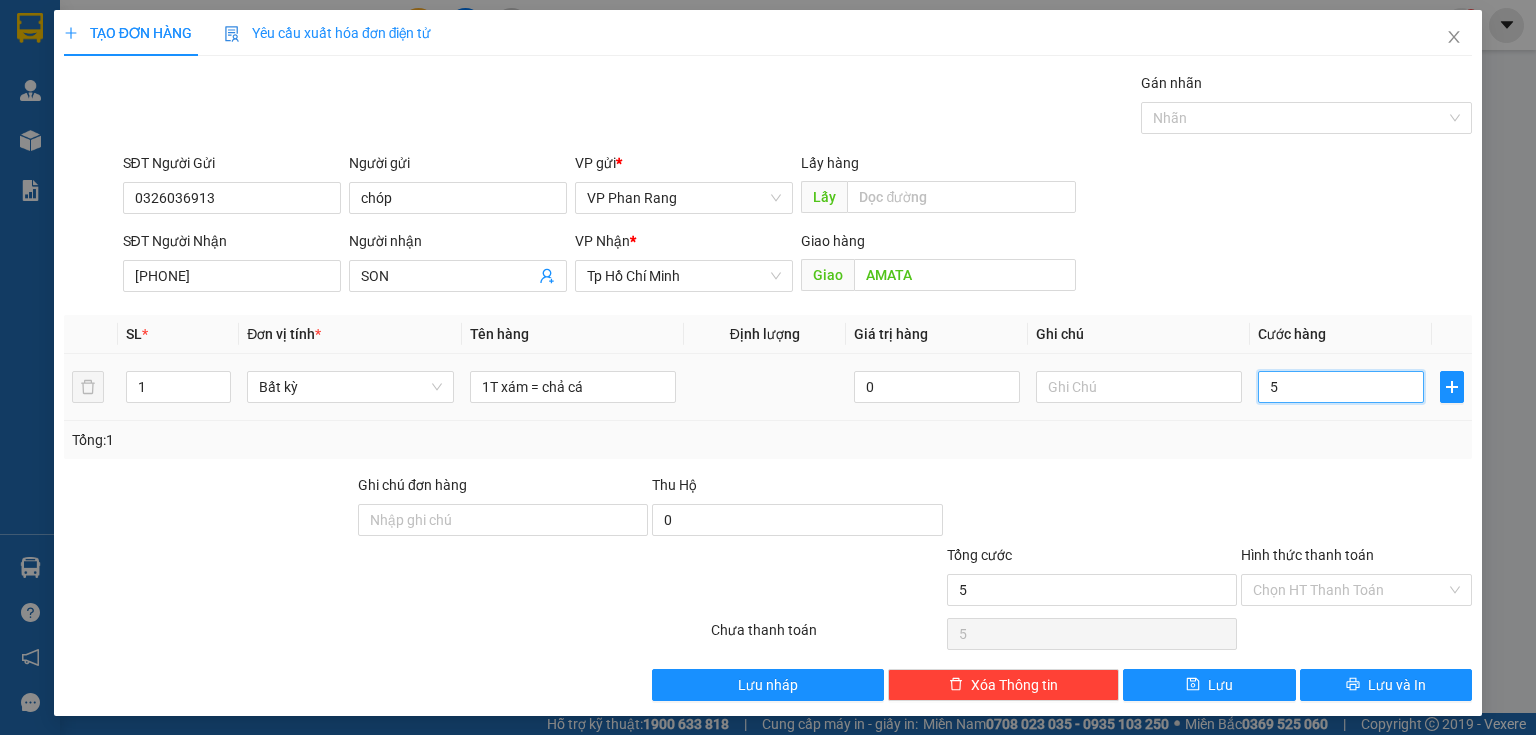 type on "50" 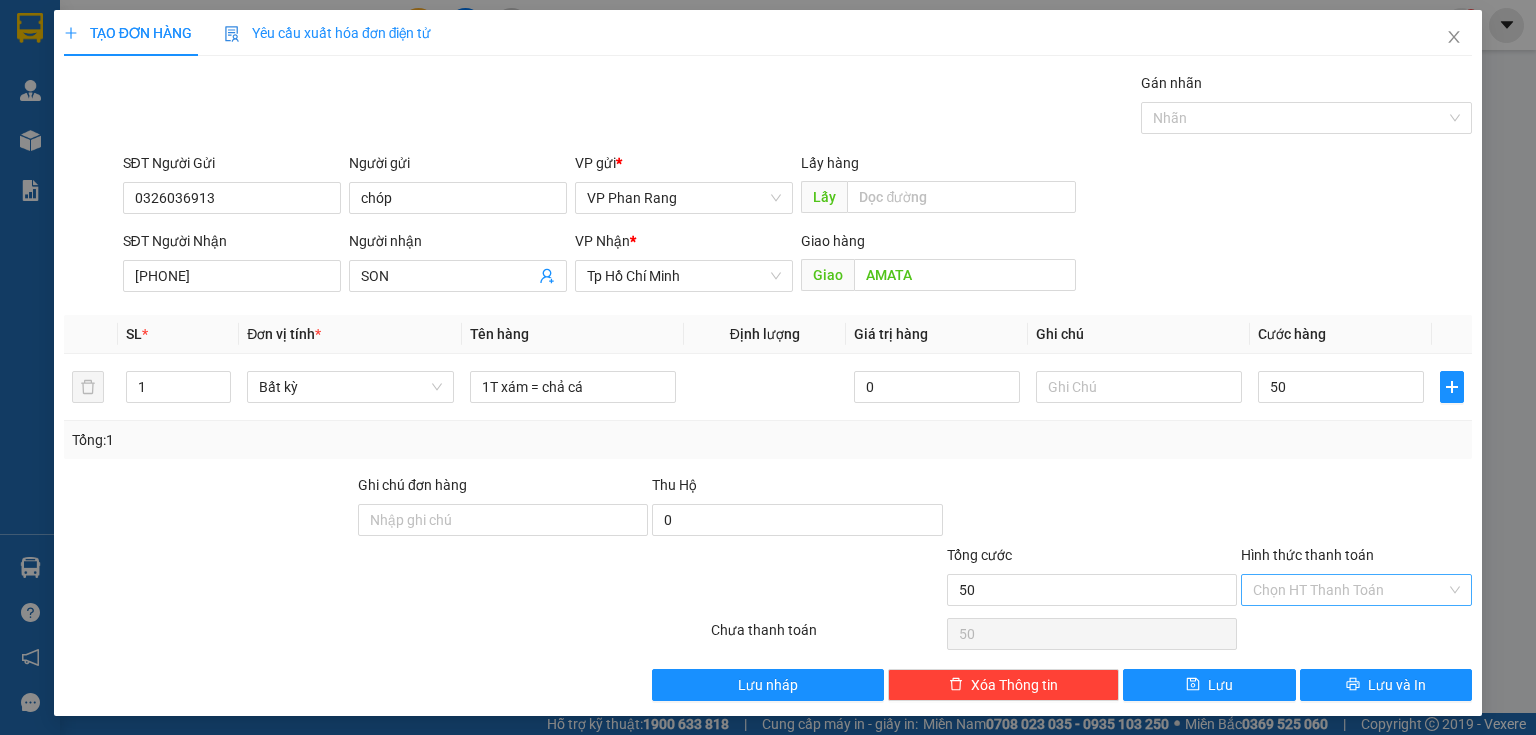 type on "50.000" 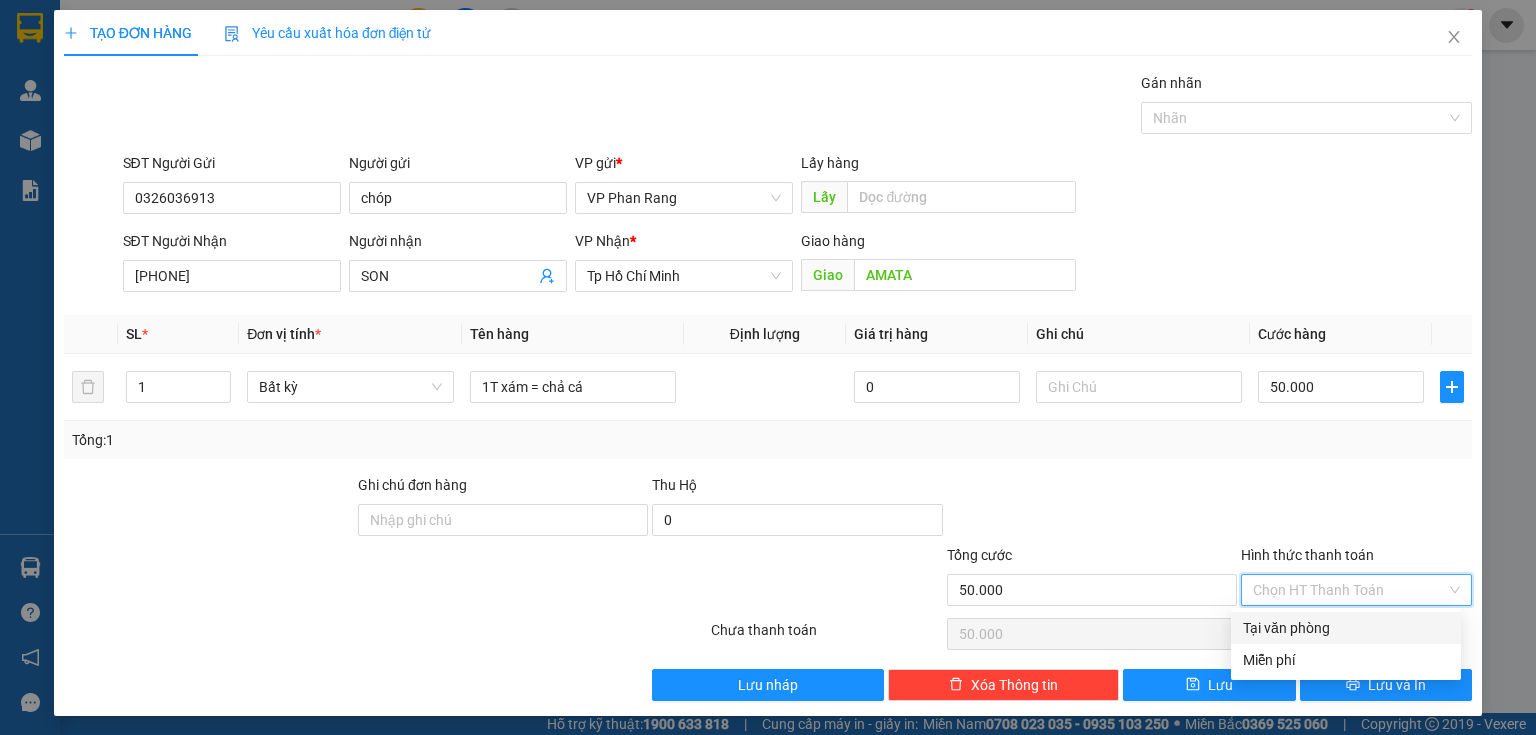 click on "Hình thức thanh toán" at bounding box center [1349, 590] 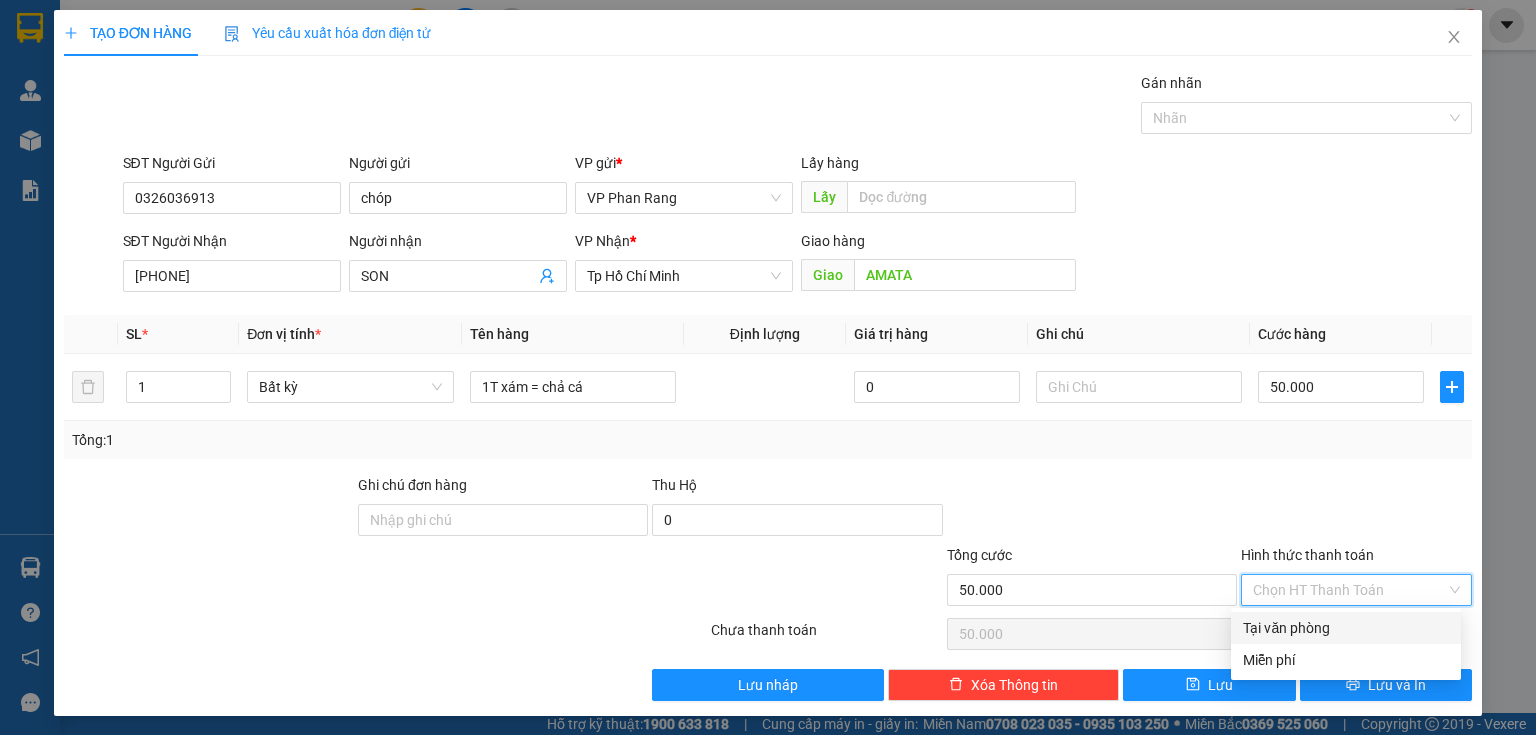 click on "Tại văn phòng" at bounding box center (1346, 628) 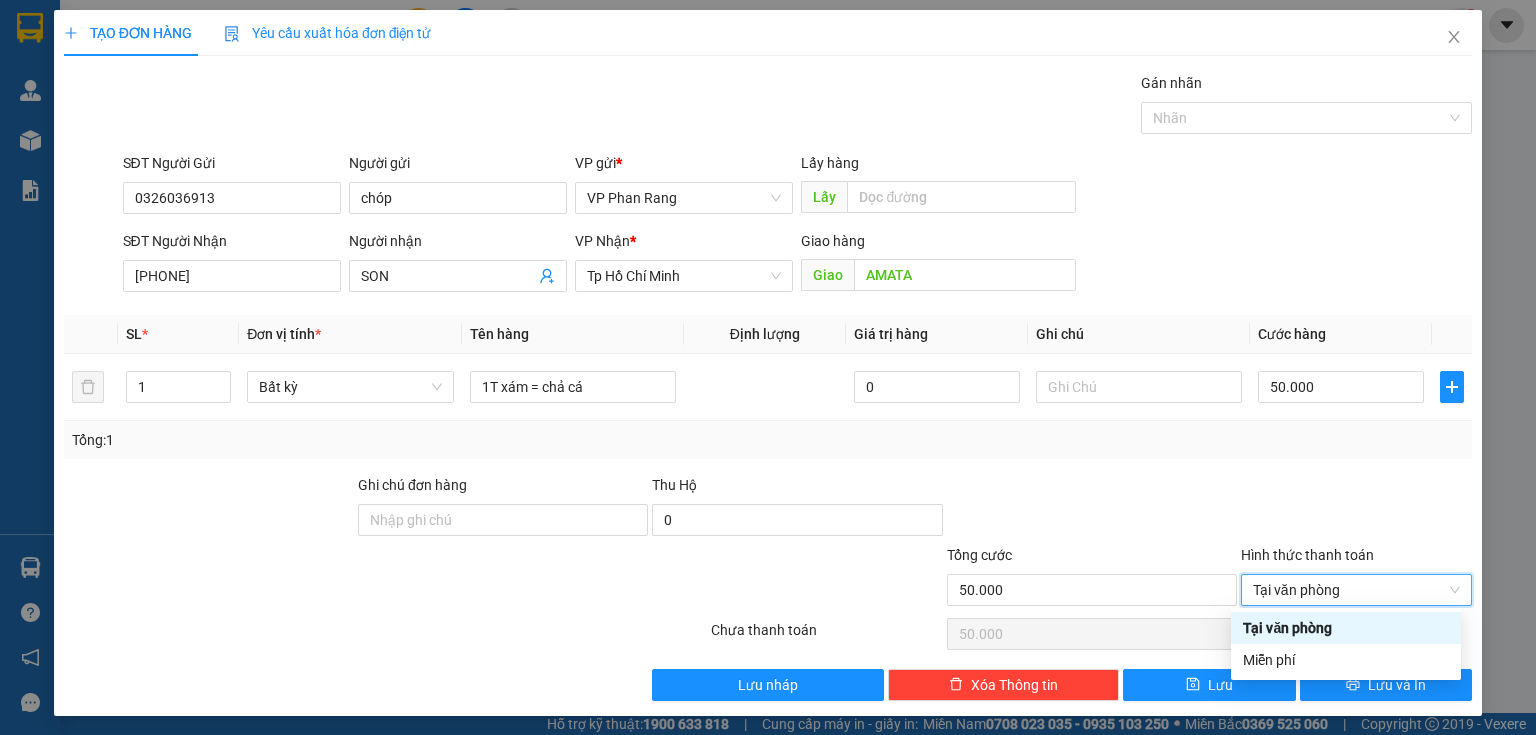 type on "0" 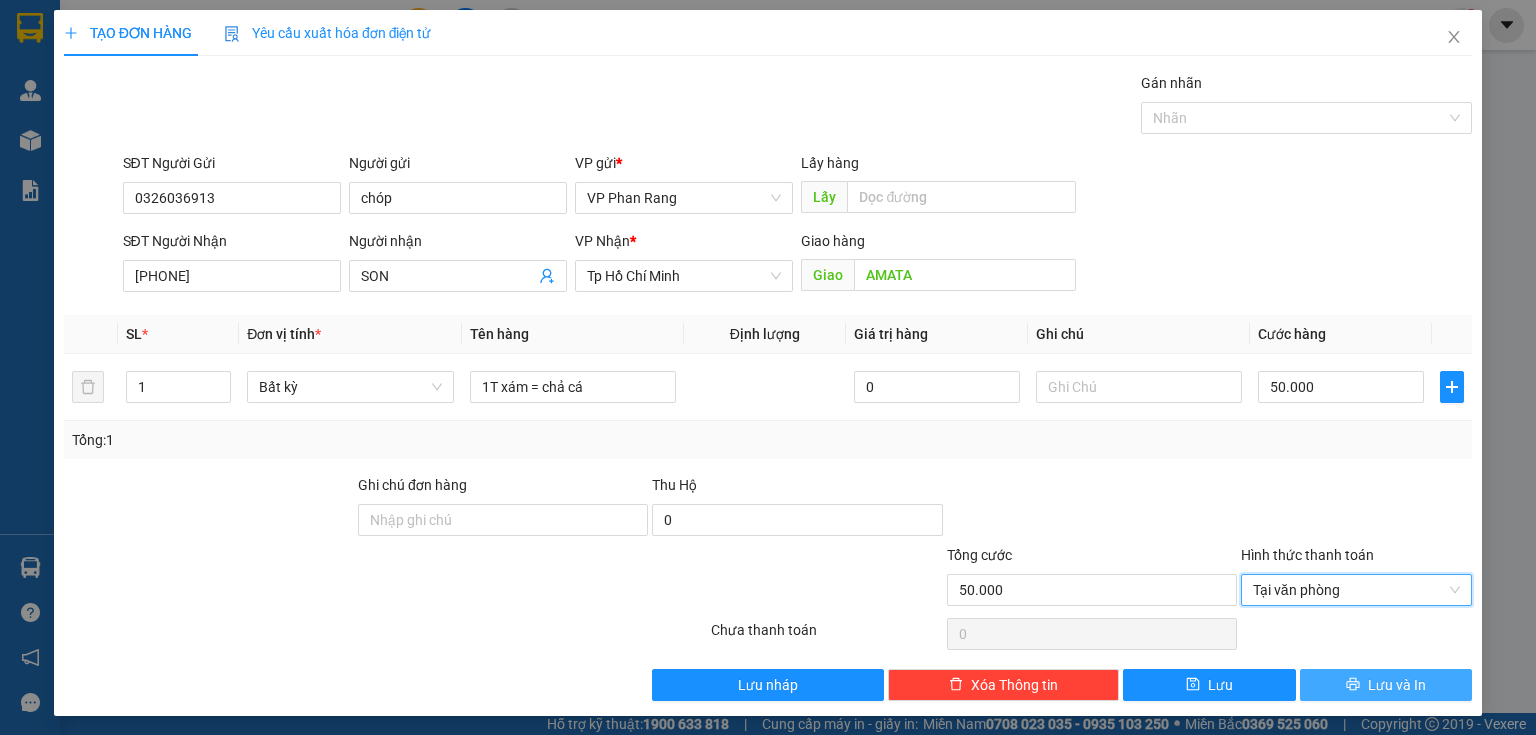 click on "Lưu và In" at bounding box center (1397, 685) 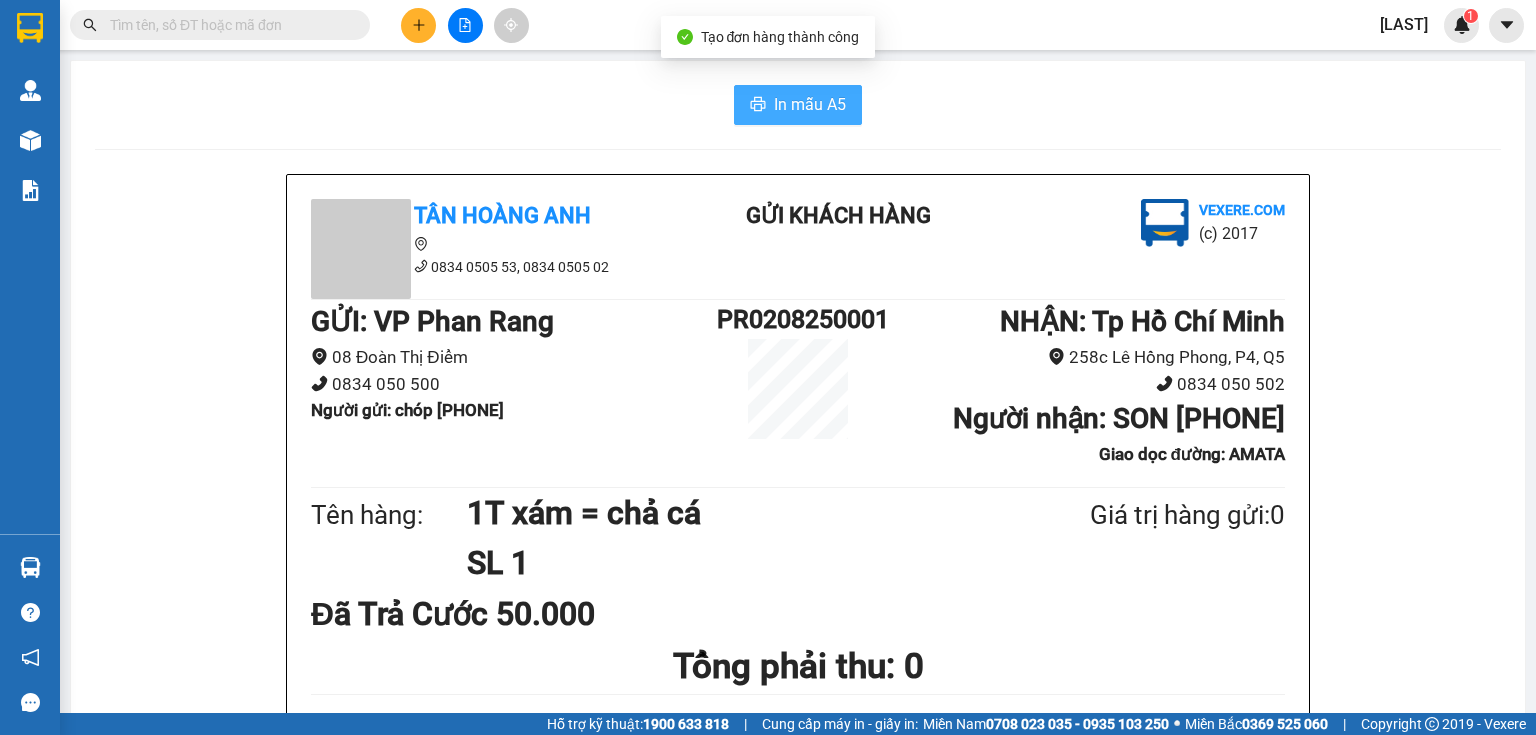 drag, startPoint x: 775, startPoint y: 87, endPoint x: 970, endPoint y: 232, distance: 243.00206 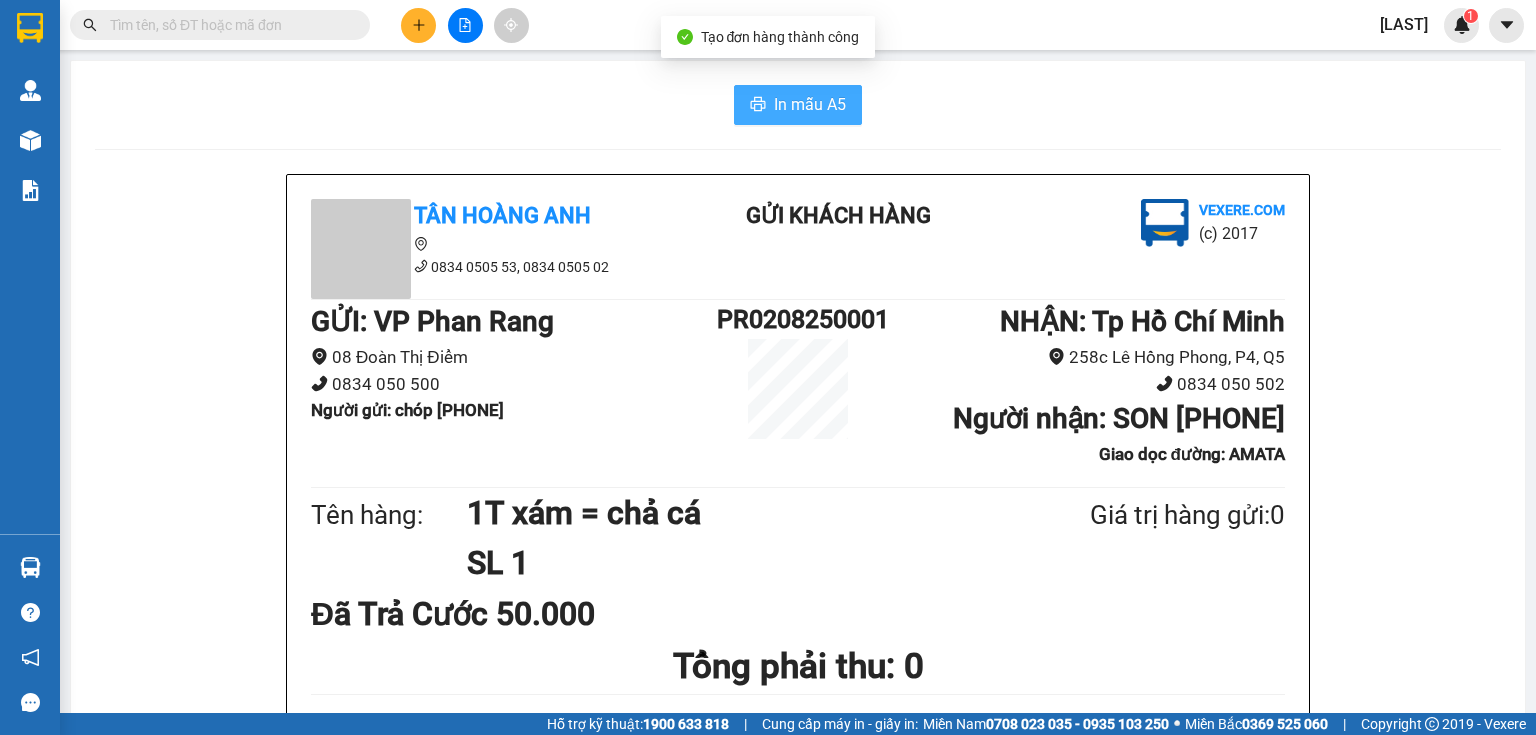 scroll, scrollTop: 0, scrollLeft: 0, axis: both 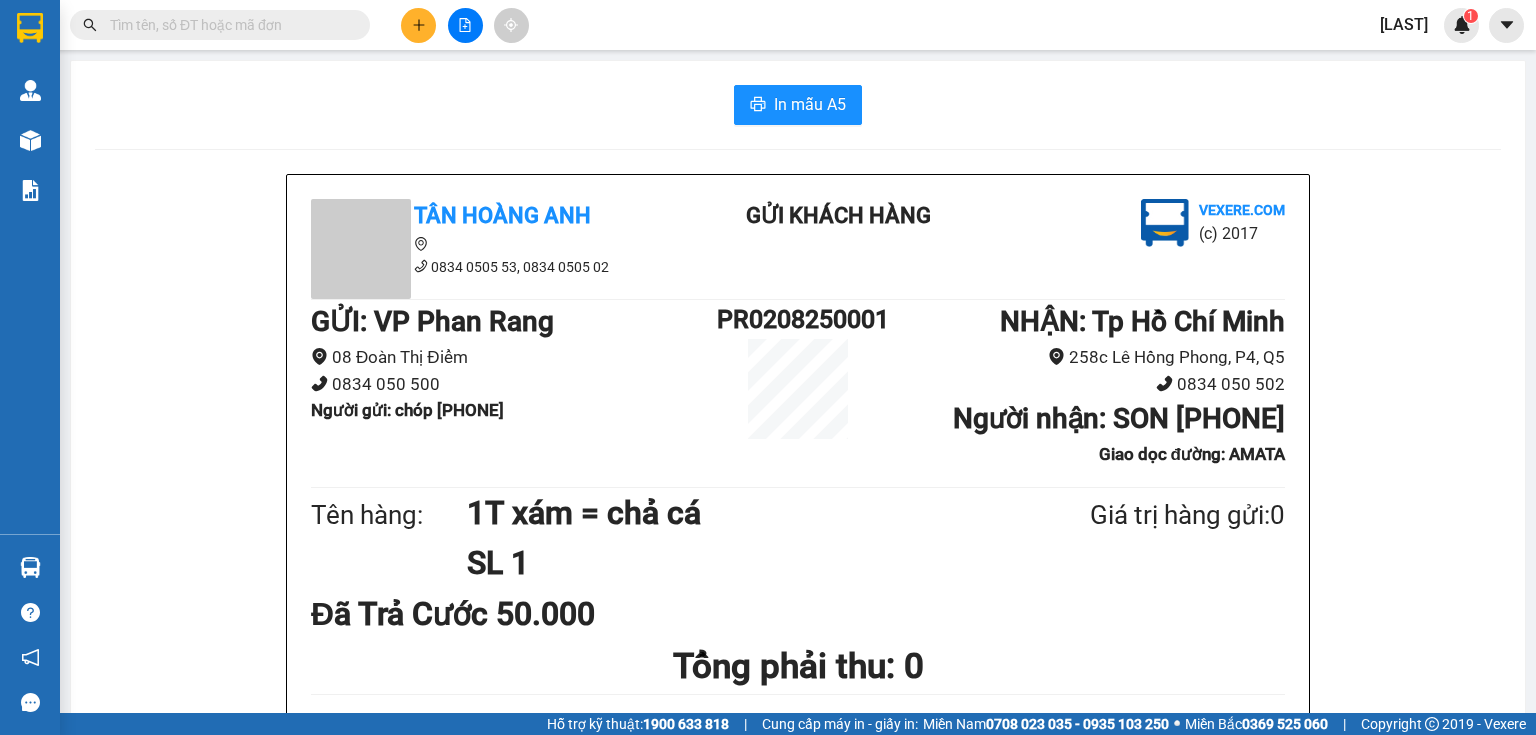click at bounding box center [228, 25] 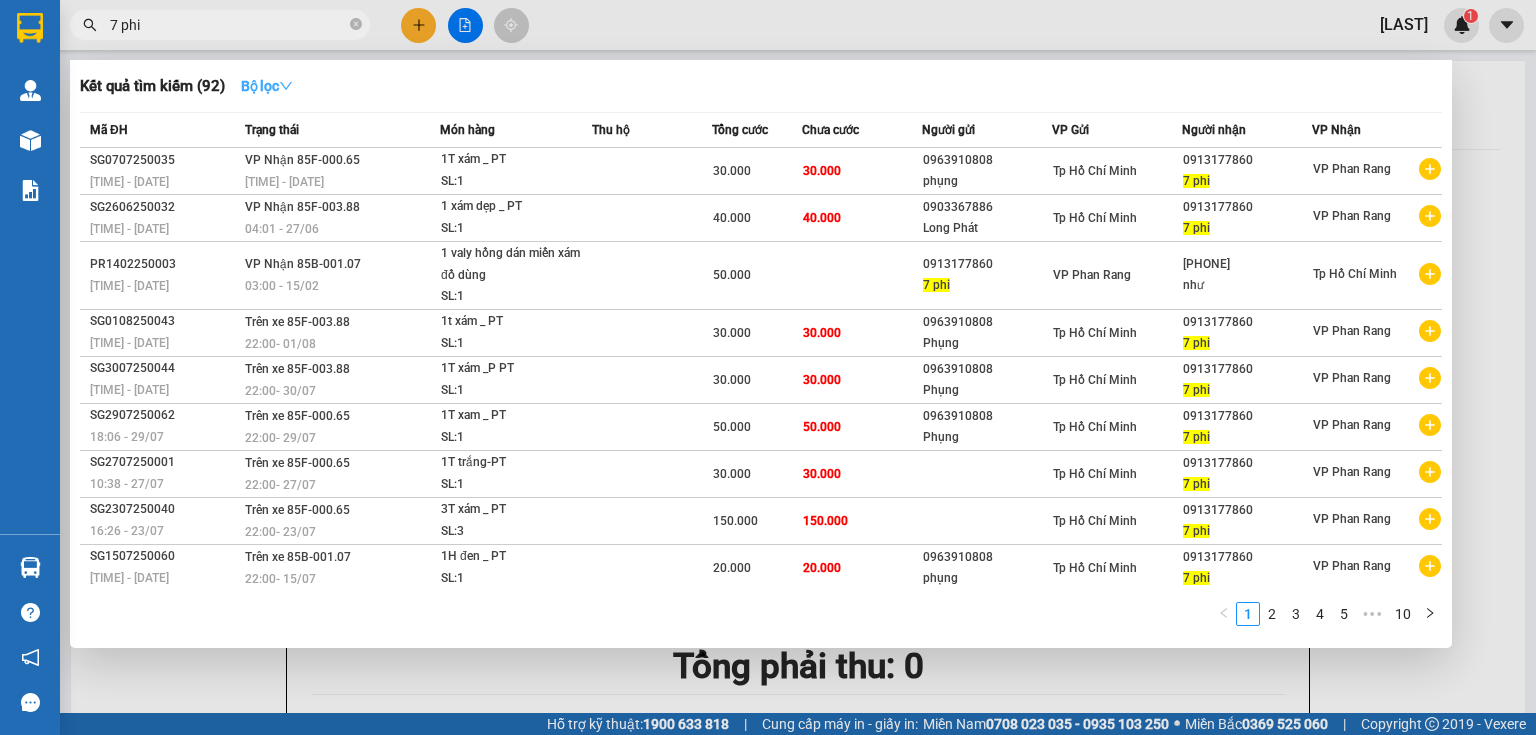 type on "7 phi" 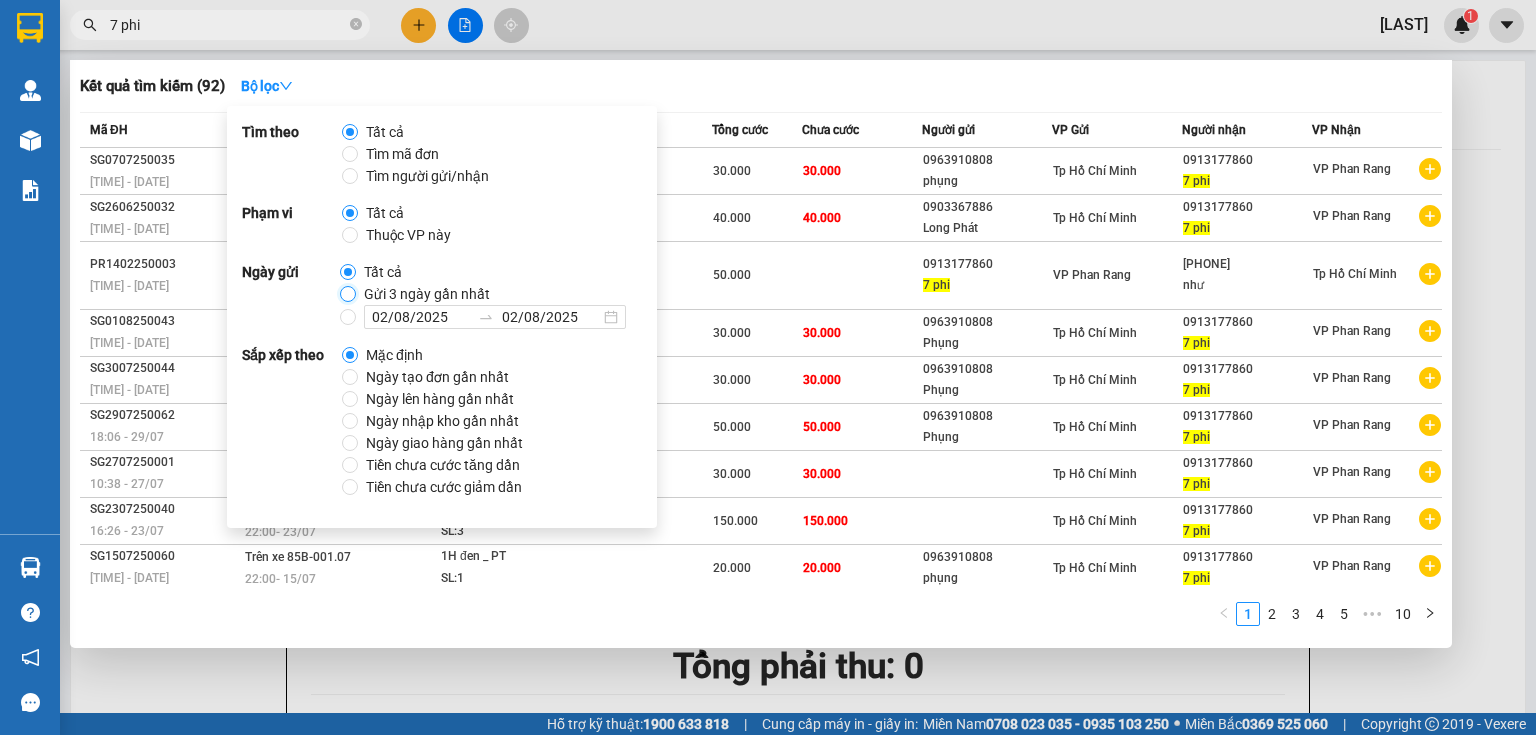 click on "Gửi 3 ngày gần nhất" at bounding box center [348, 294] 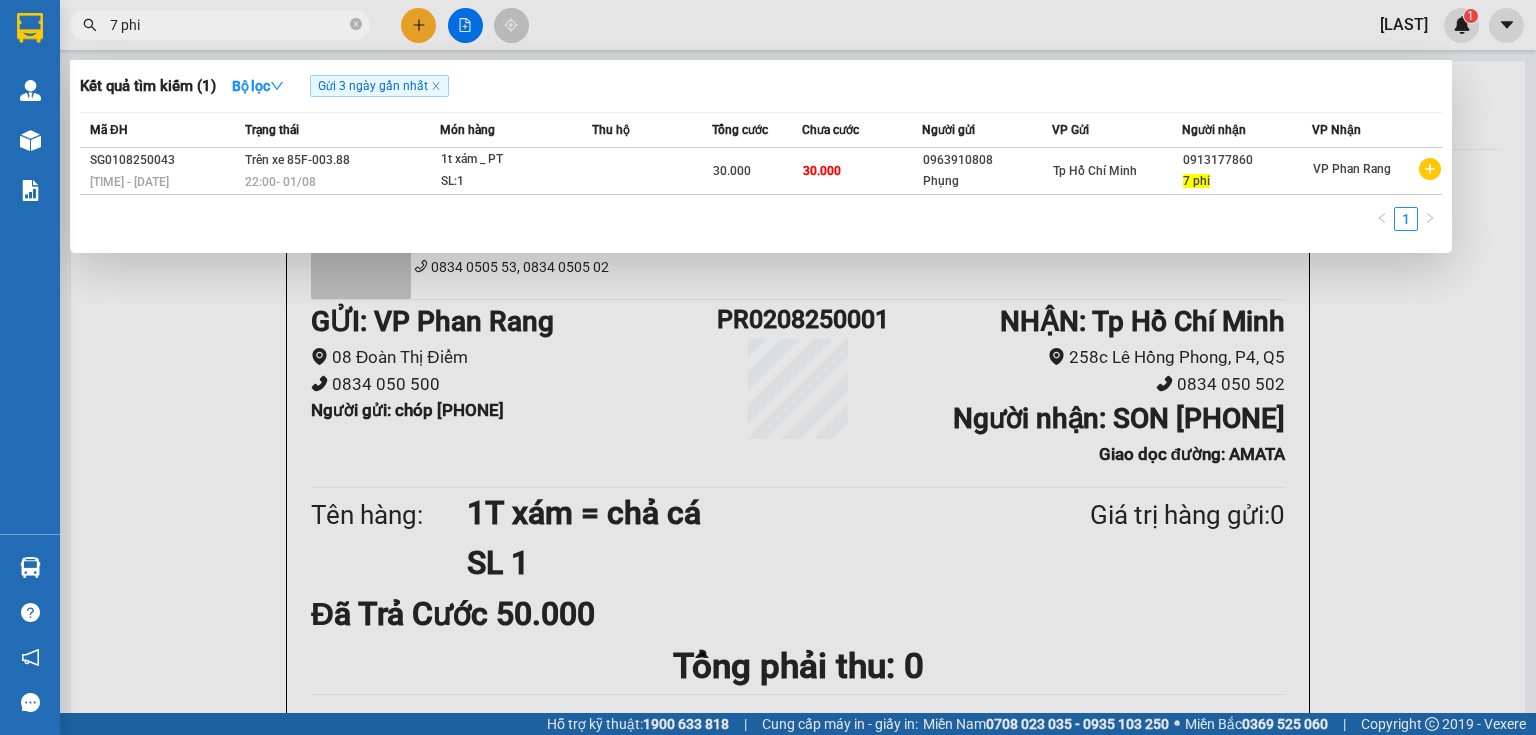 click on "1" at bounding box center (761, 225) 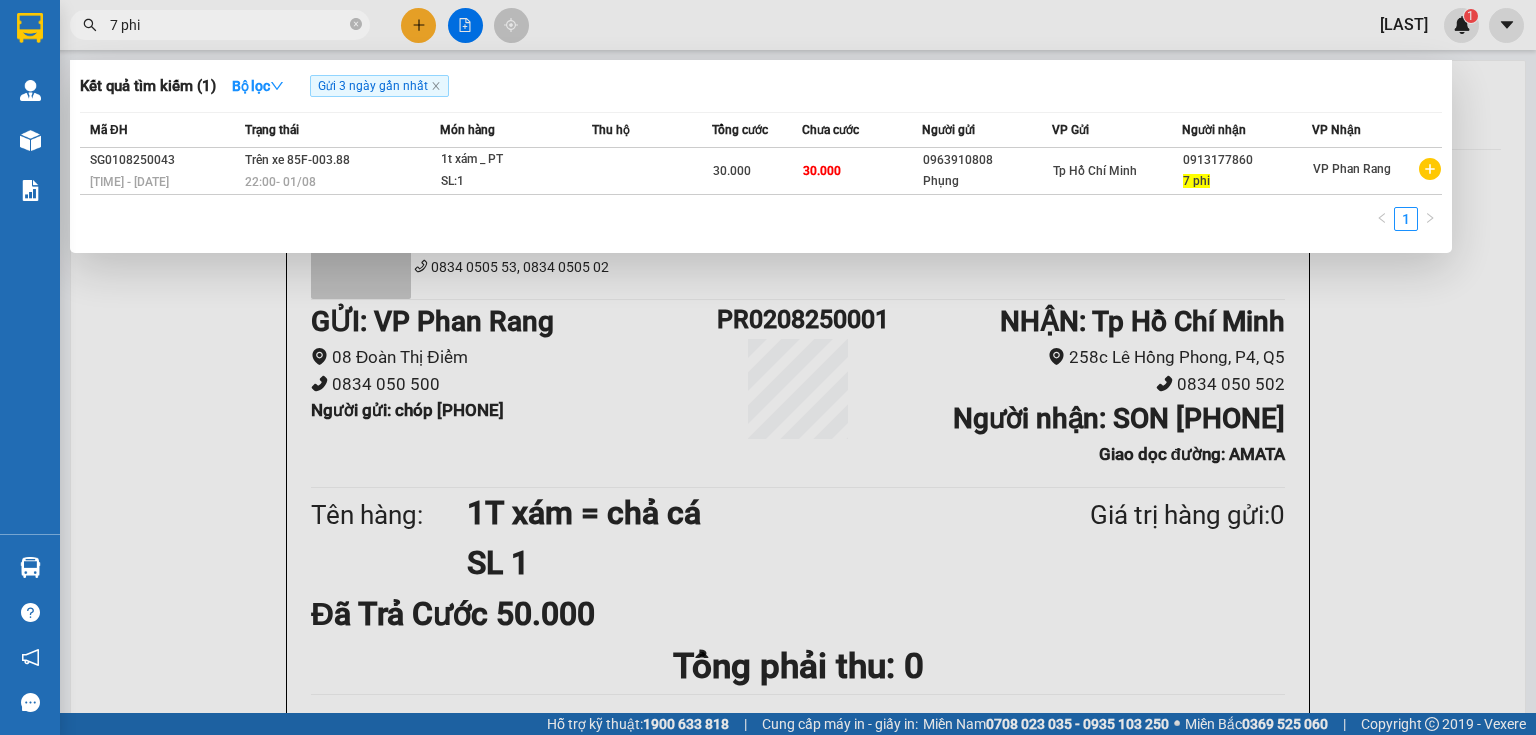 drag, startPoint x: 150, startPoint y: 32, endPoint x: 100, endPoint y: 32, distance: 50 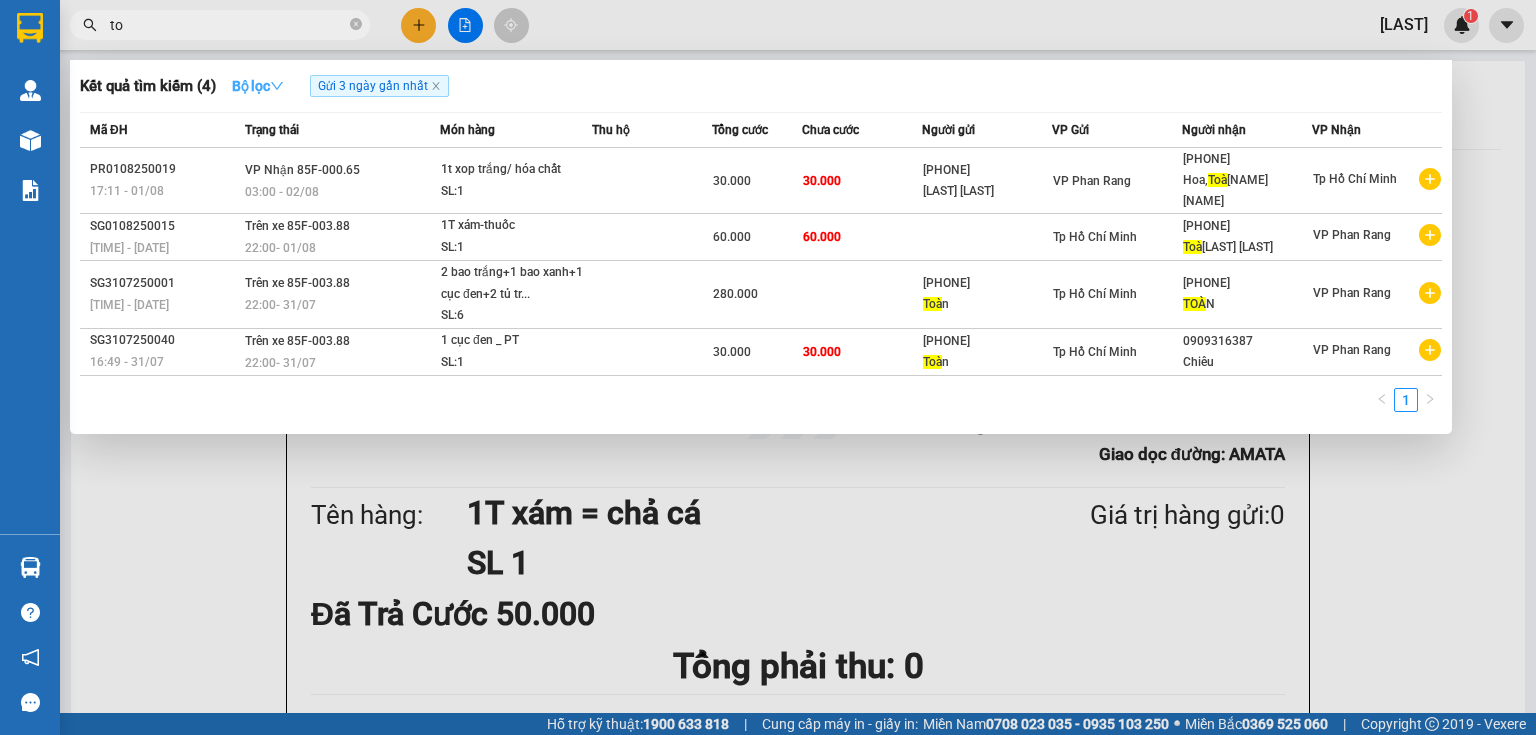 type on "t" 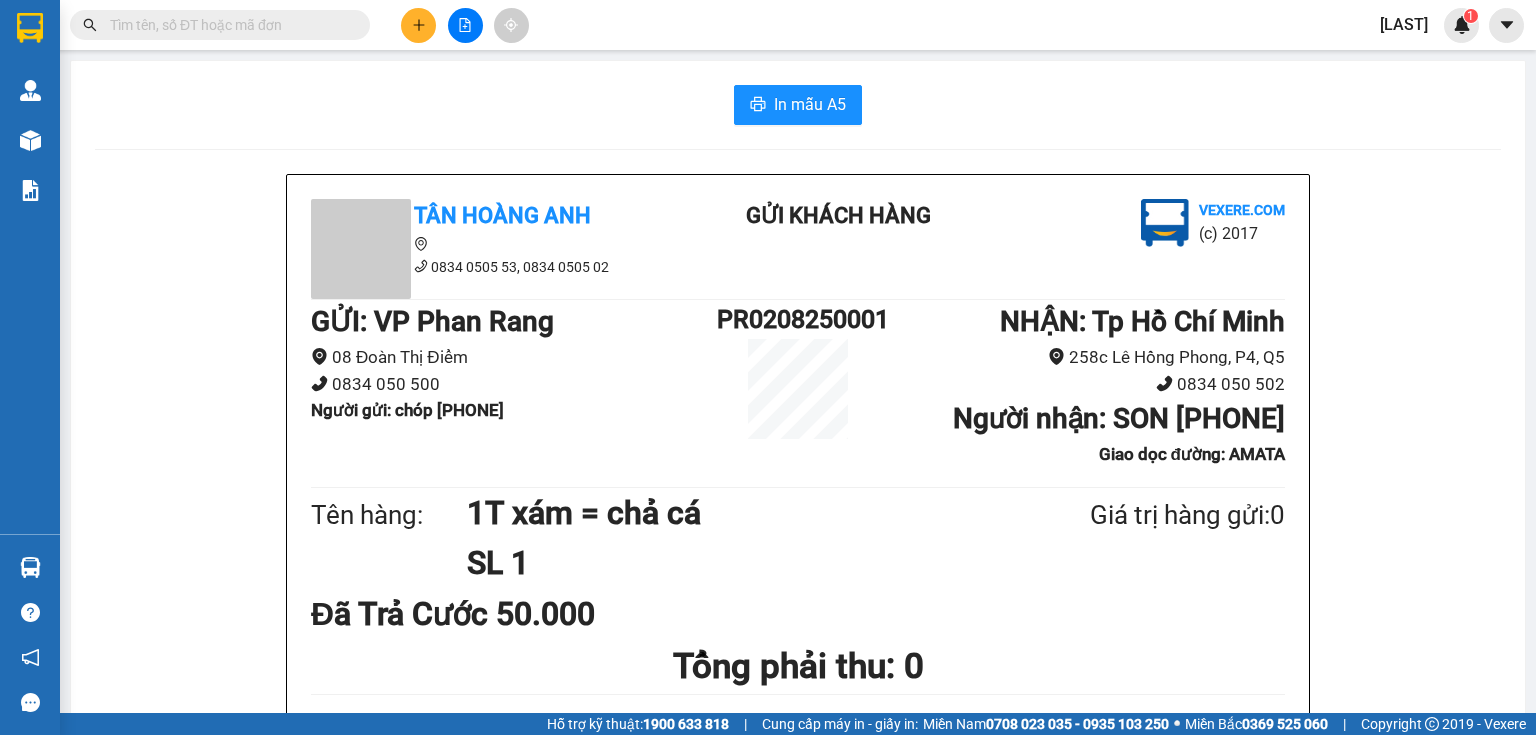 type on "5" 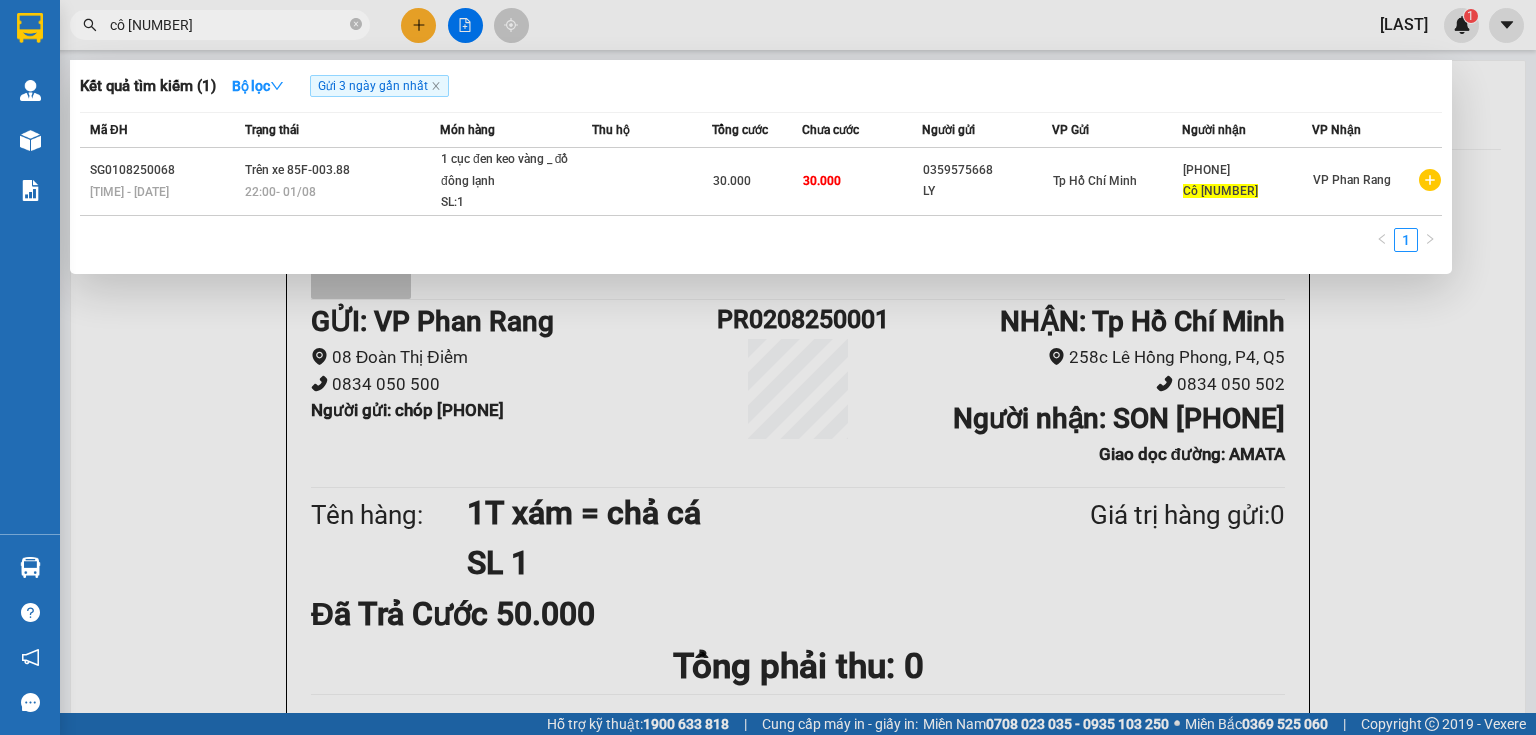 drag, startPoint x: 163, startPoint y: 14, endPoint x: 65, endPoint y: 20, distance: 98.1835 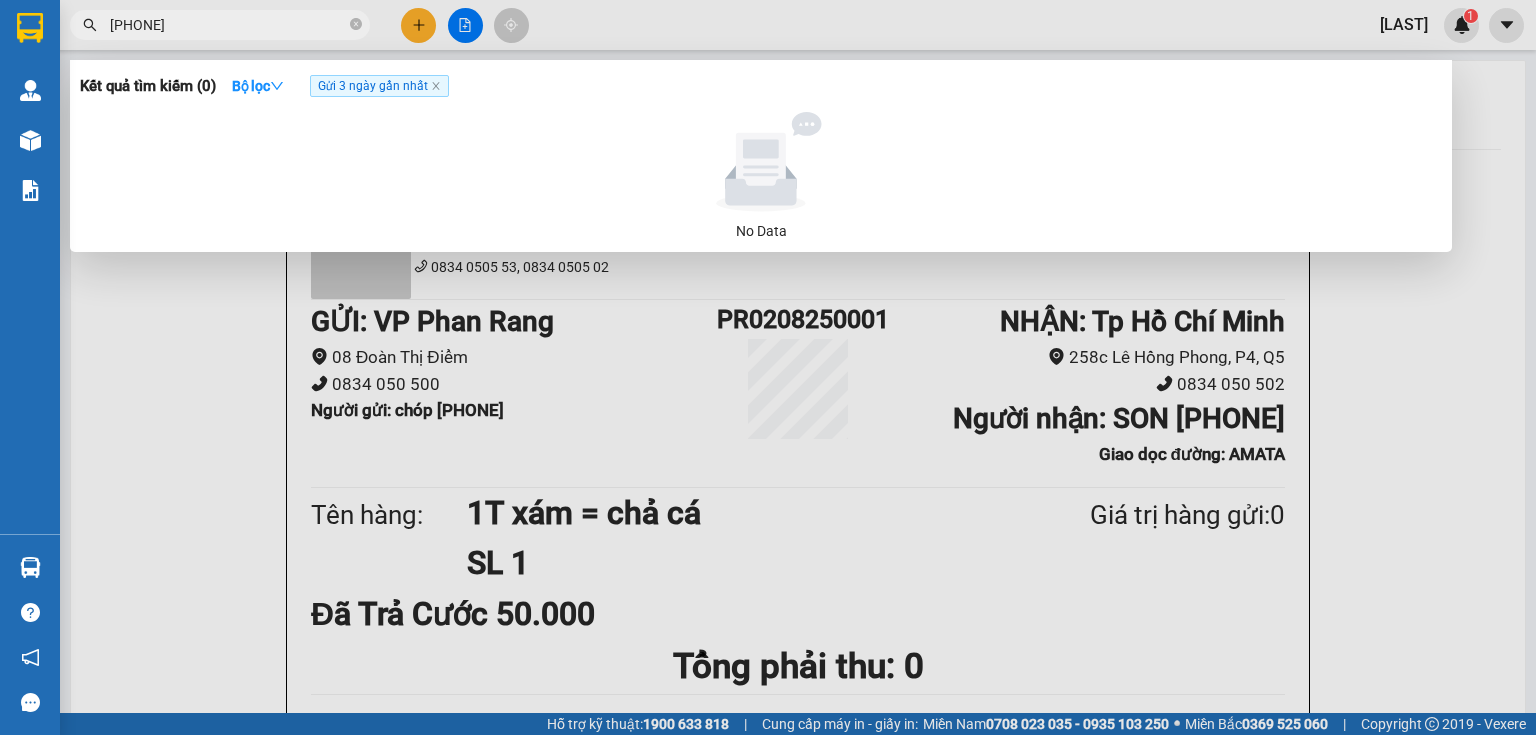 type on "0338730989" 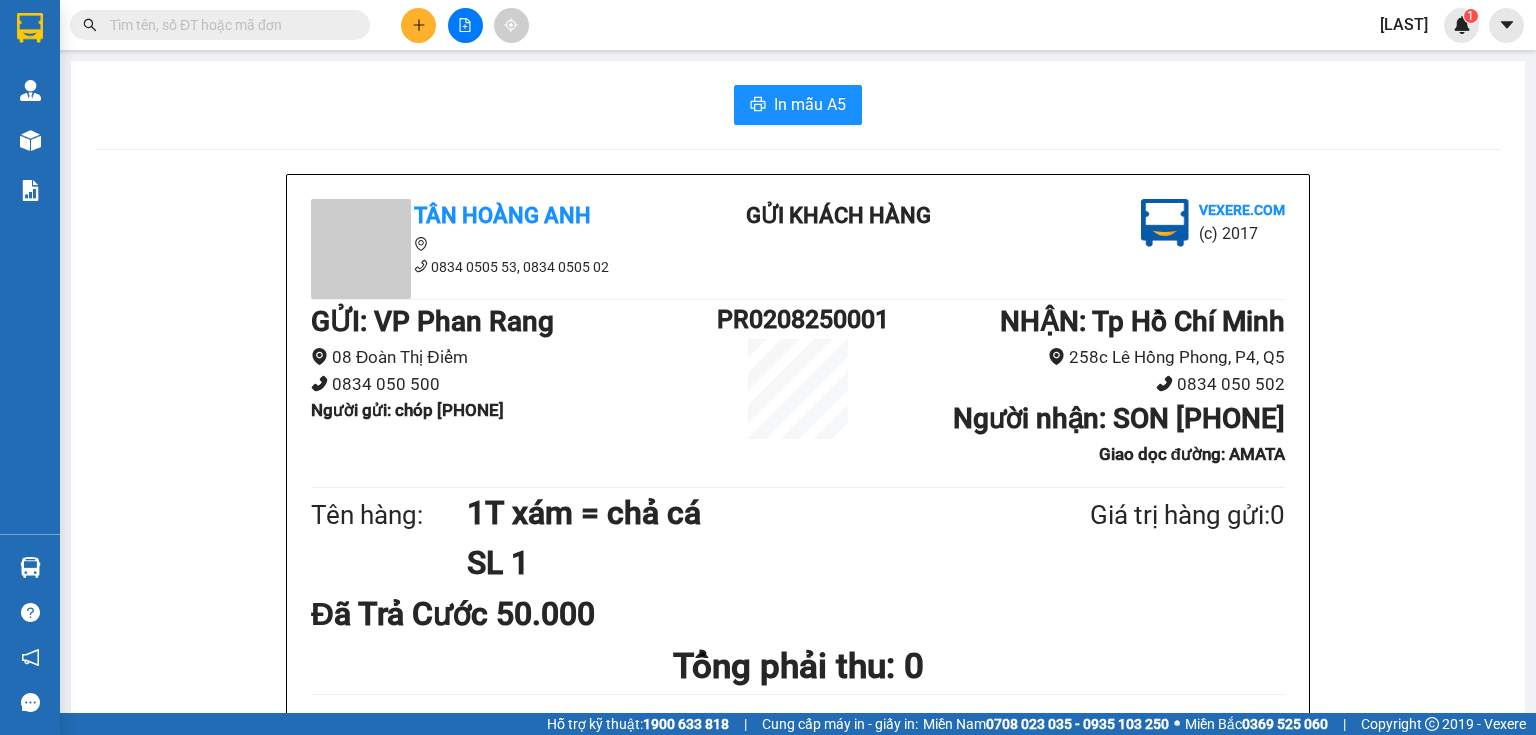 click on "In mẫu A5
Tân Hoàng Anh     0834 0505 53, 0834 0505 02 Gửi khách hàng Vexere.com (c) 2017 GỬI :   VP Phan Rang   08 Đoàn Thị Điểm    0834 050 500 Người gửi :   chóp 0326036913 PR0208250001 NHẬN :   Tp Hồ Chí Minh   258c Lê Hồng Phong, P4, Q5   0834 050 502 Người nhận :   SON 0344316695 Giao dọc đường: AMATA Tên hàng: 1T xám = chả cá SL 1 Giá trị hàng gửi:  0 Đã Trả Cước   50.000 Tổng phải thu:   0 Quy định nhận/gửi hàng : 1/ KH tự báo mã số gửi hàng cho người nhận trong vòng 1 ngày (Không để lâu) - nhận hàng trong vòng 3 ngày - quá 3 ngày thất lạc khách tự chịu 2/ Nếu HH thất lạc, KH không có biên nhận gửi hàng điện tử thì NX không đền bù (Không nói miệng) 3/ Hàng gửi không khai báo giá trị, nếu lỡ thất lạc chỉ đền bù (gấp mười lần theo giá cước vận chuyển) Tân Hoàng Anh vexere.com 02/08 06:12 VP  VP Phan Rang Gửi:" at bounding box center [798, 940] 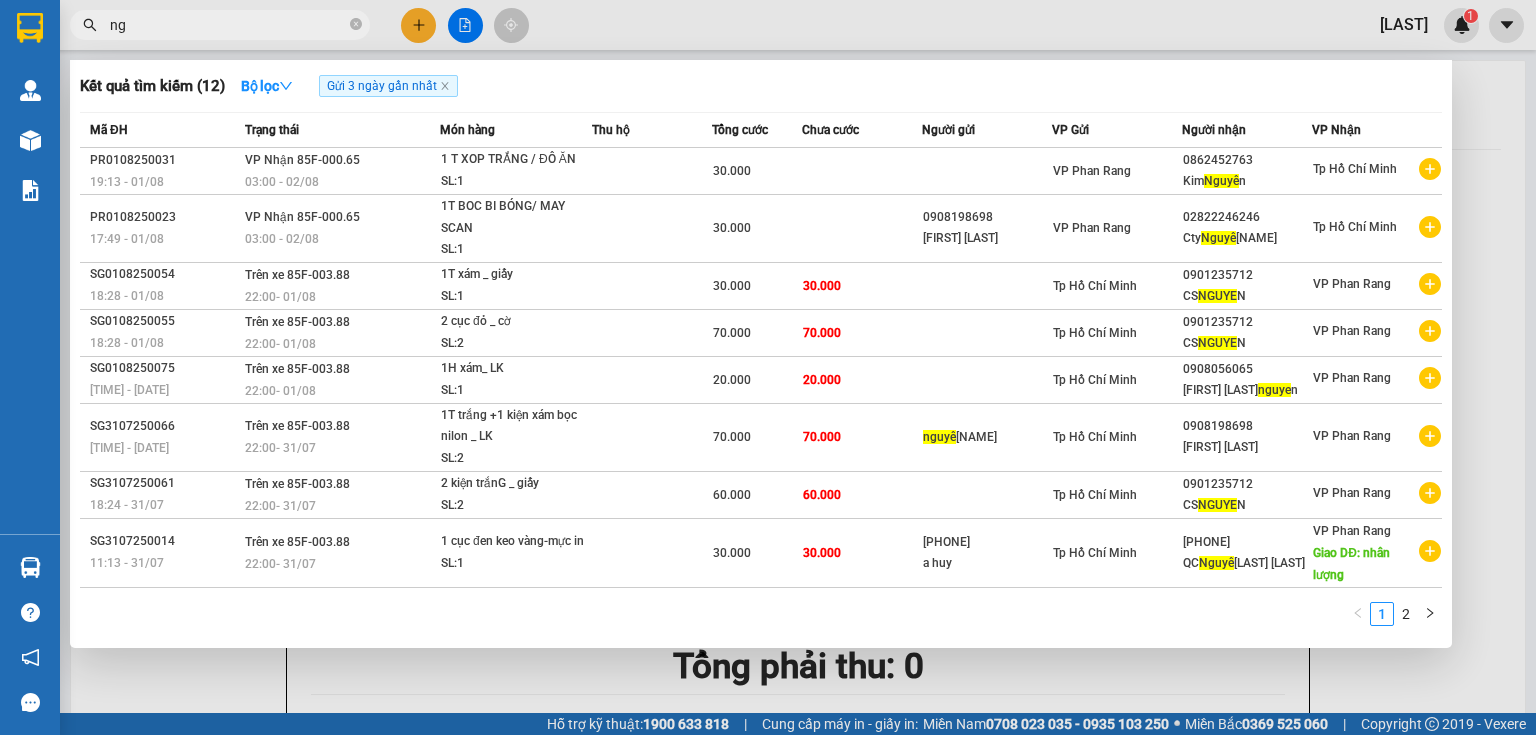 type on "n" 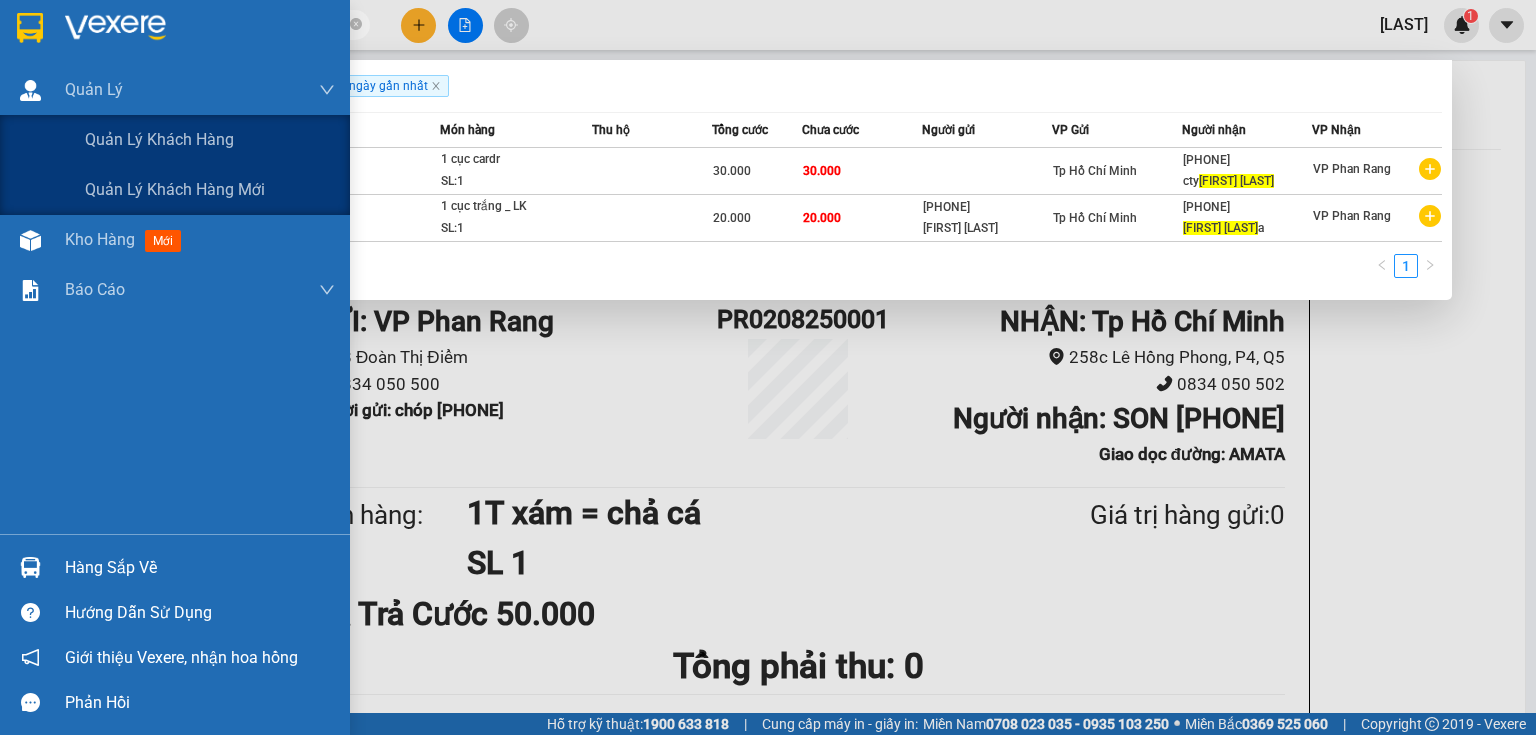 drag, startPoint x: 187, startPoint y: 32, endPoint x: 1535, endPoint y: 189, distance: 1357.112 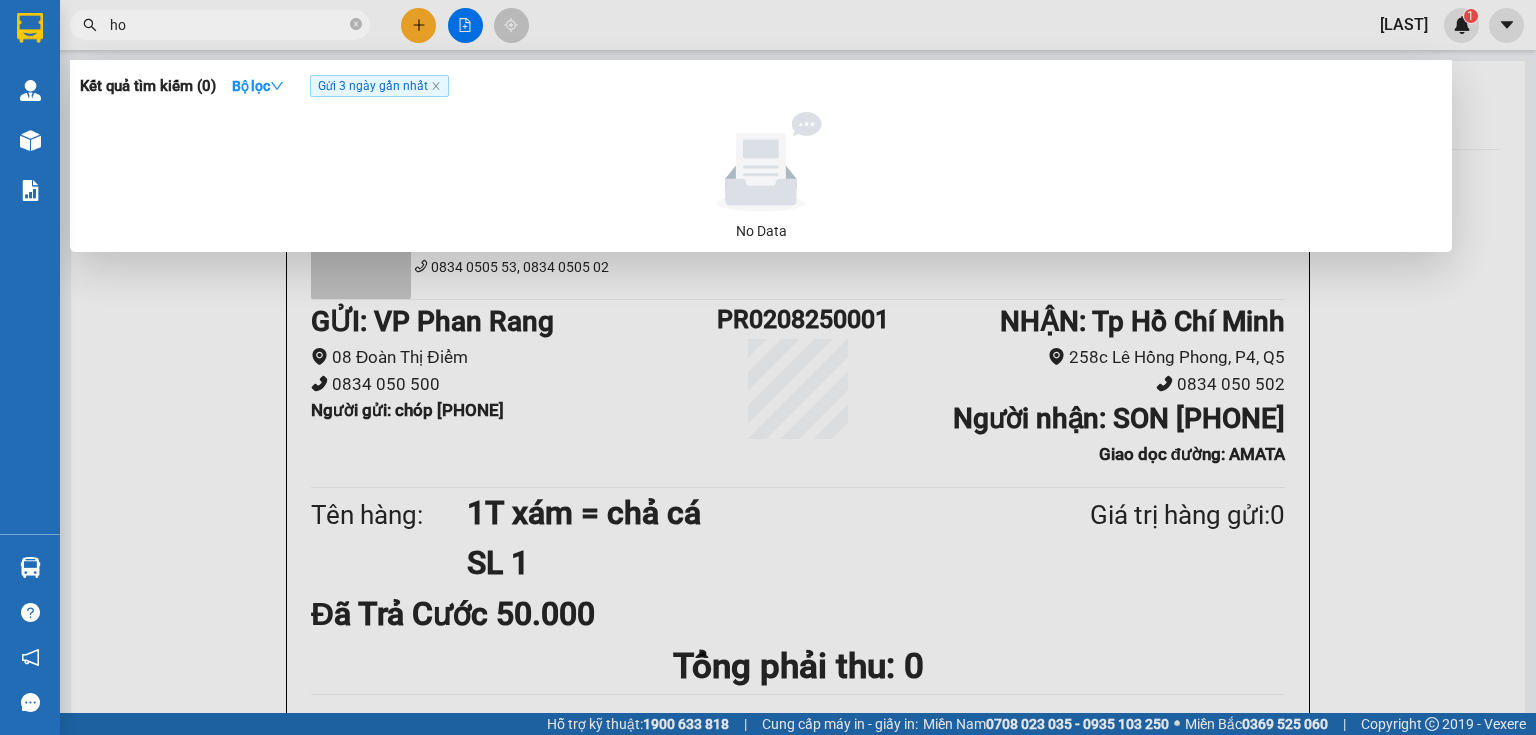 type on "h" 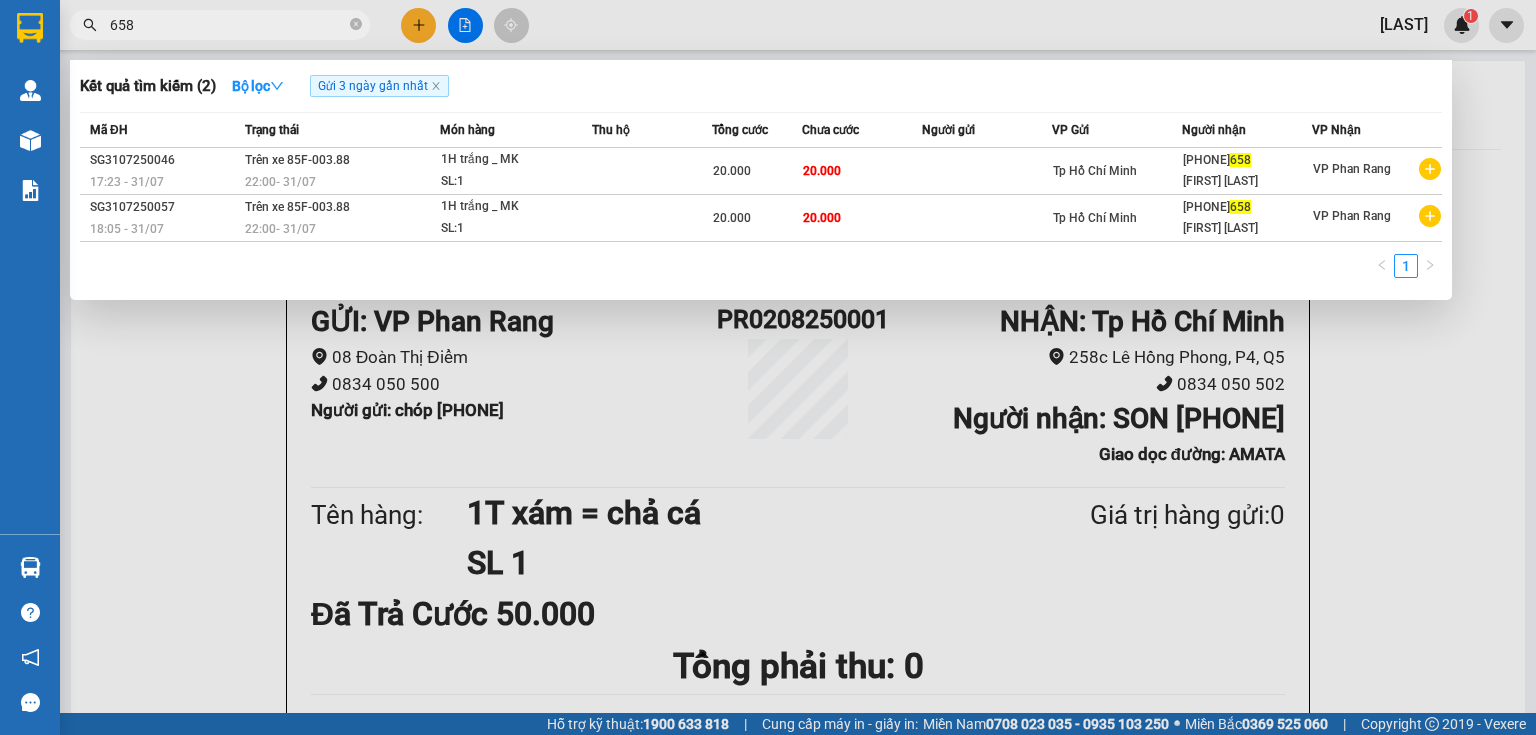 click at bounding box center [768, 367] 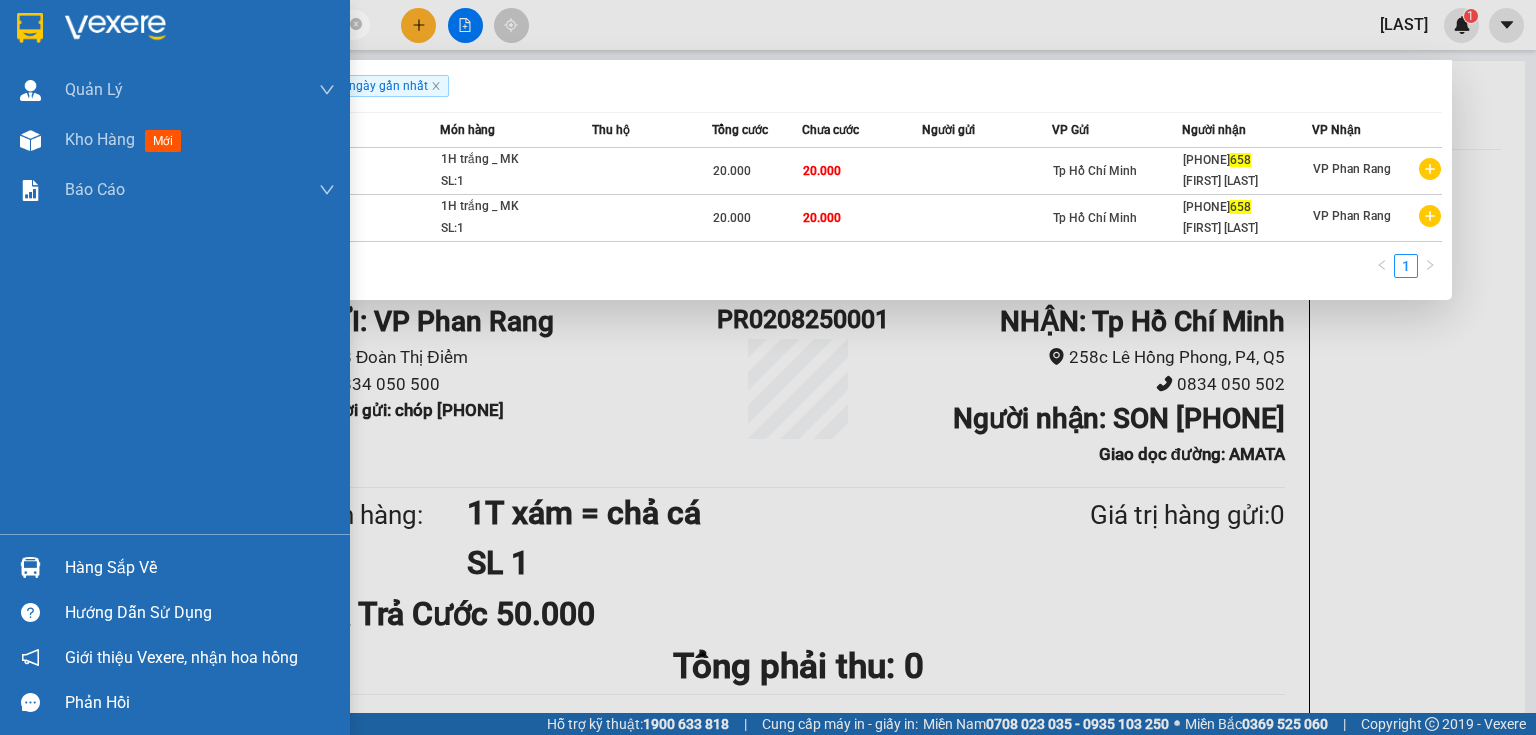 drag, startPoint x: 204, startPoint y: 17, endPoint x: 5, endPoint y: 50, distance: 201.71762 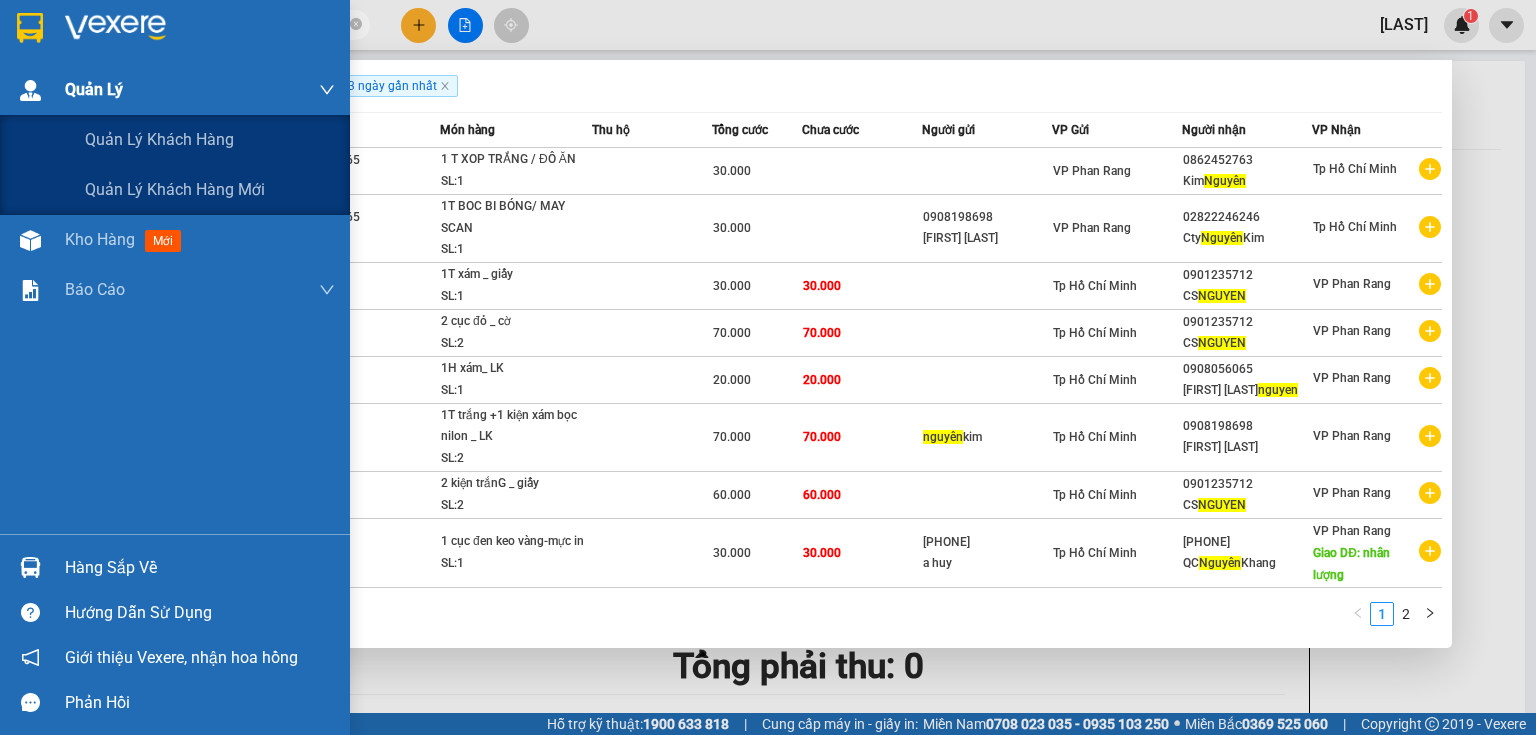drag, startPoint x: 172, startPoint y: 25, endPoint x: 0, endPoint y: 91, distance: 184.22812 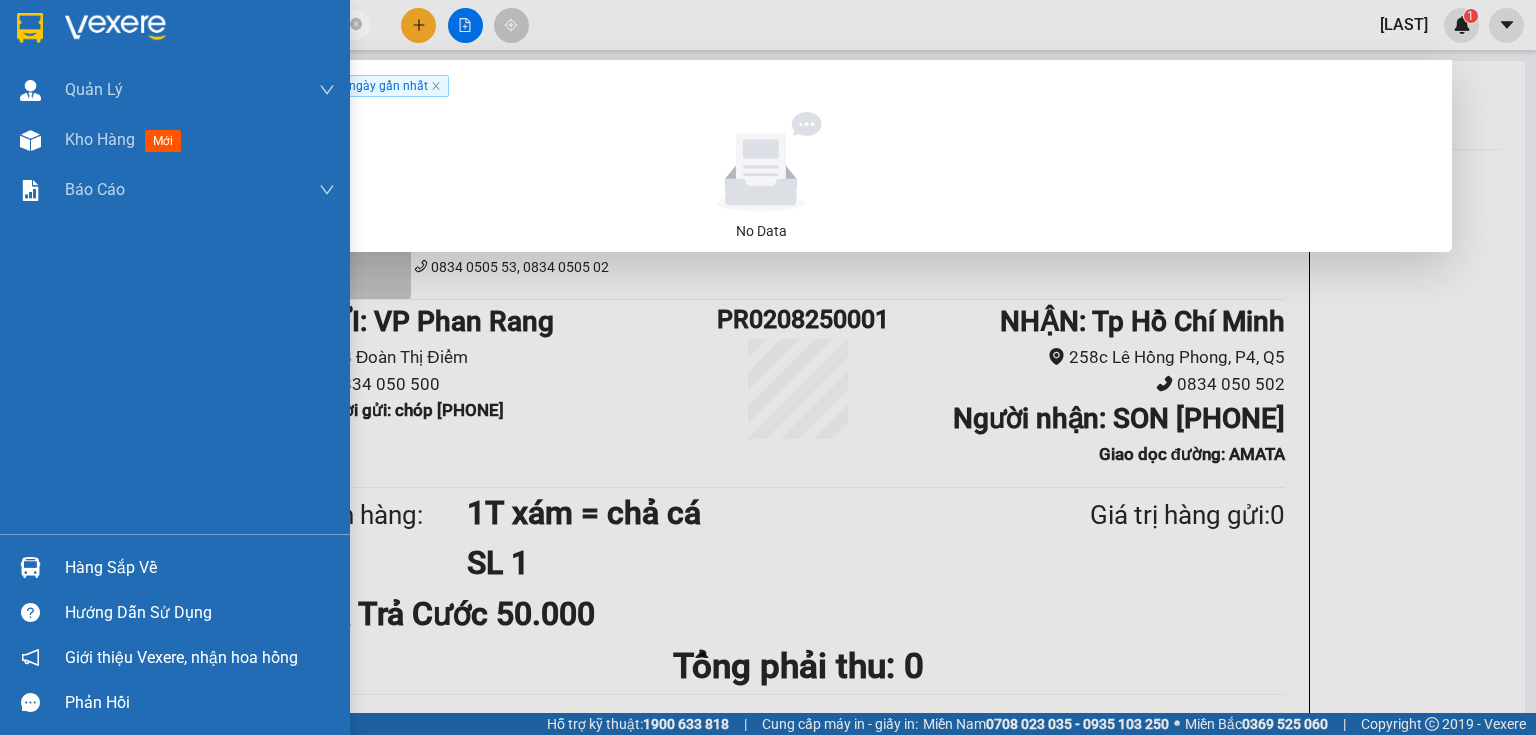 drag, startPoint x: 153, startPoint y: 21, endPoint x: 0, endPoint y: 28, distance: 153.16005 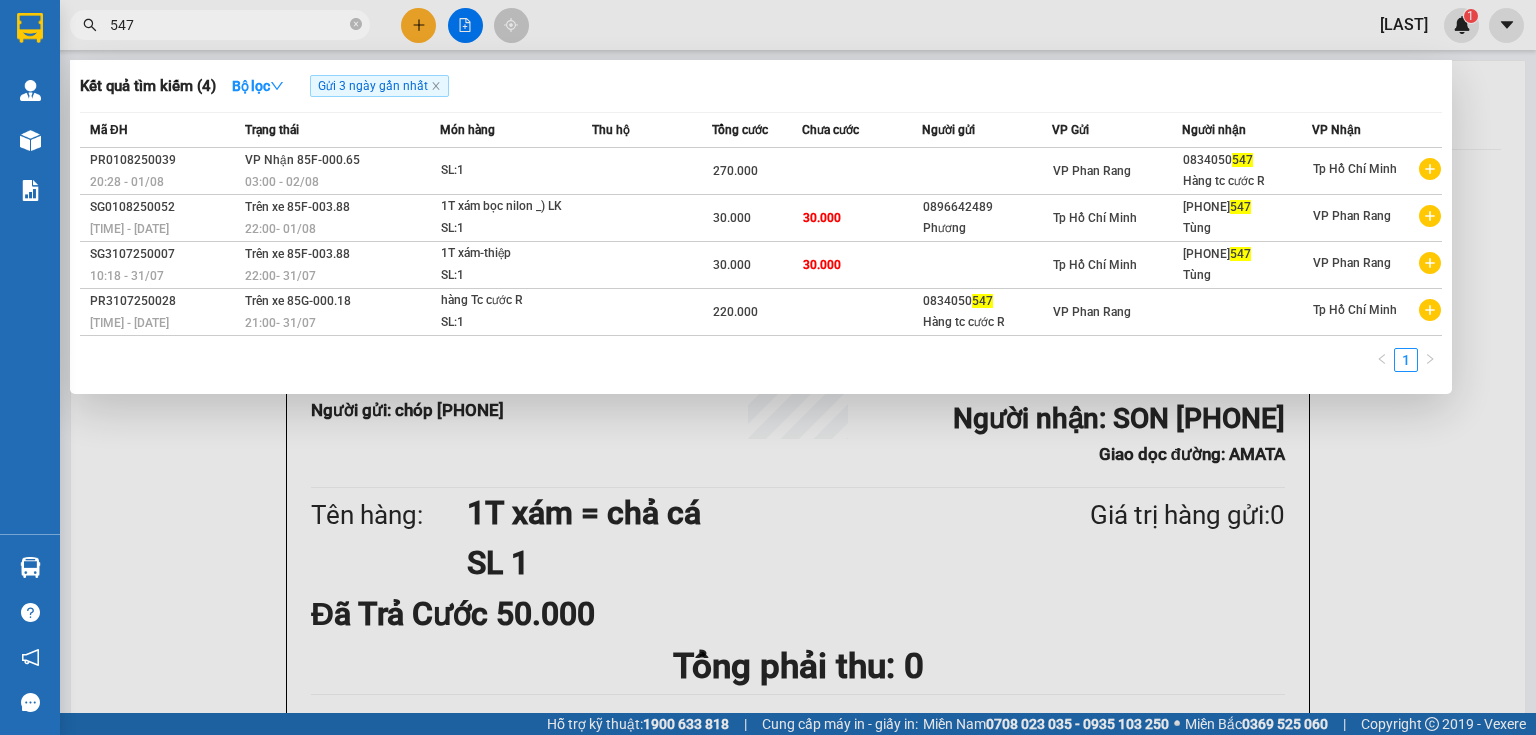 drag, startPoint x: 158, startPoint y: 13, endPoint x: 64, endPoint y: 44, distance: 98.9798 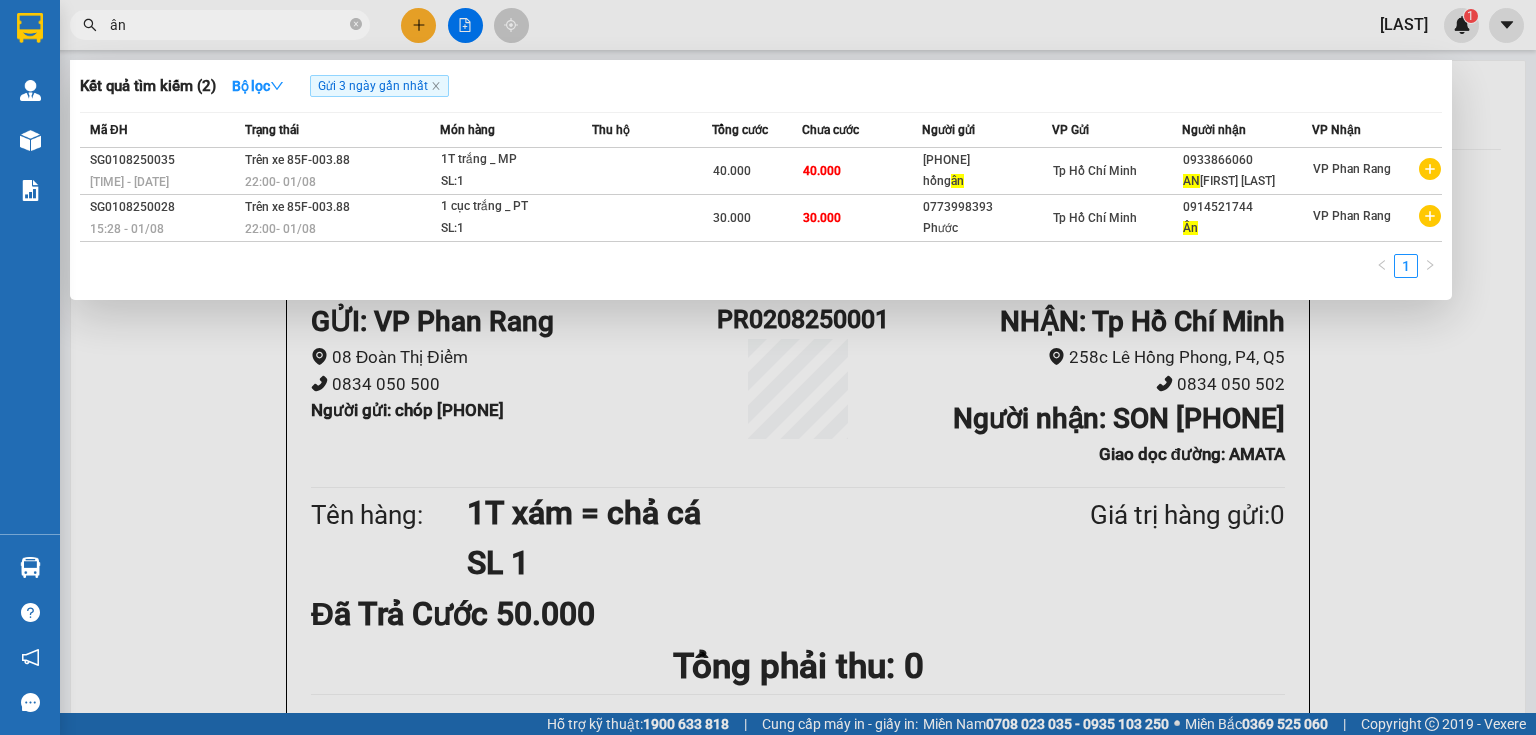 click on "ân" at bounding box center [228, 25] 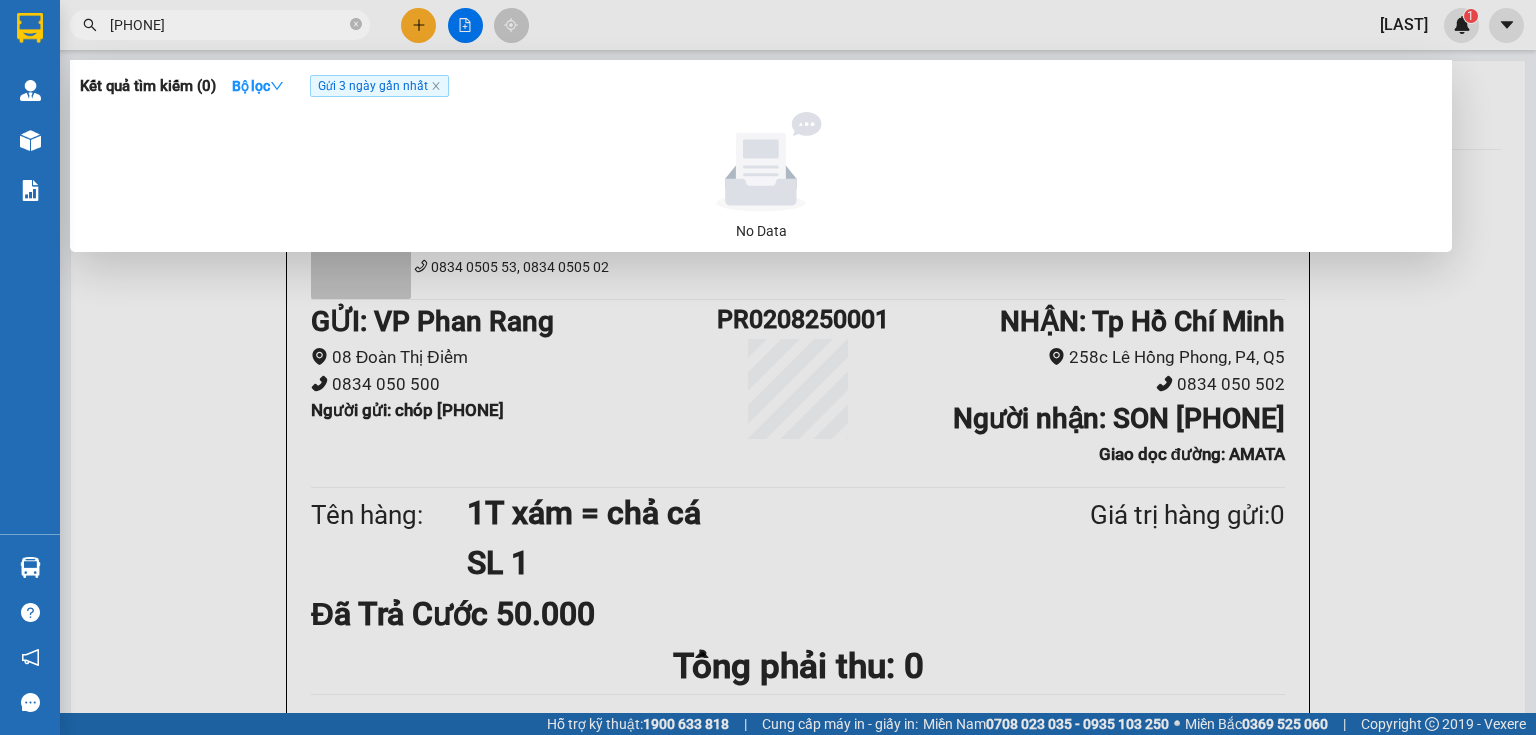 type on "0899474949" 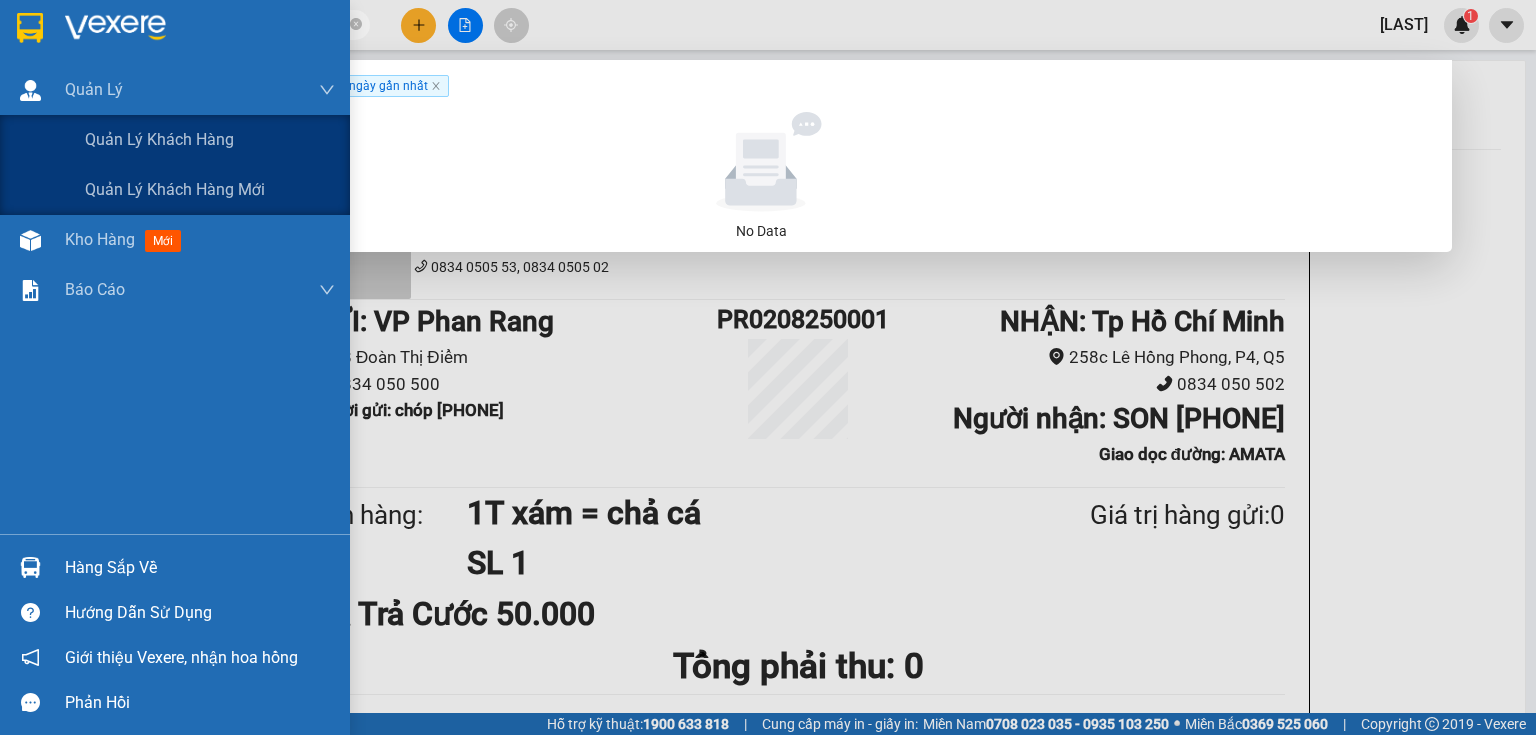 drag, startPoint x: 240, startPoint y: 25, endPoint x: 205, endPoint y: 17, distance: 35.902645 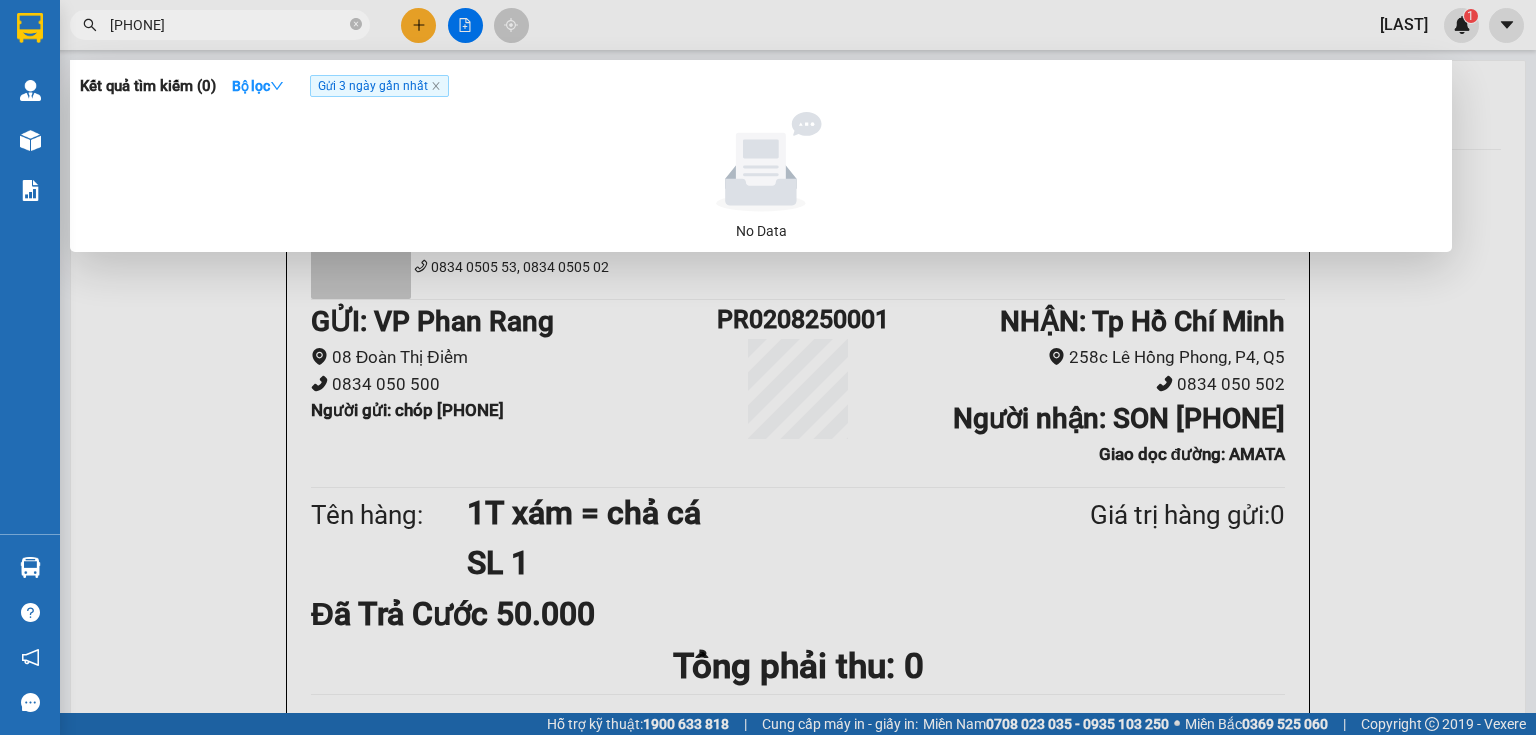 click on "899338335" at bounding box center [228, 25] 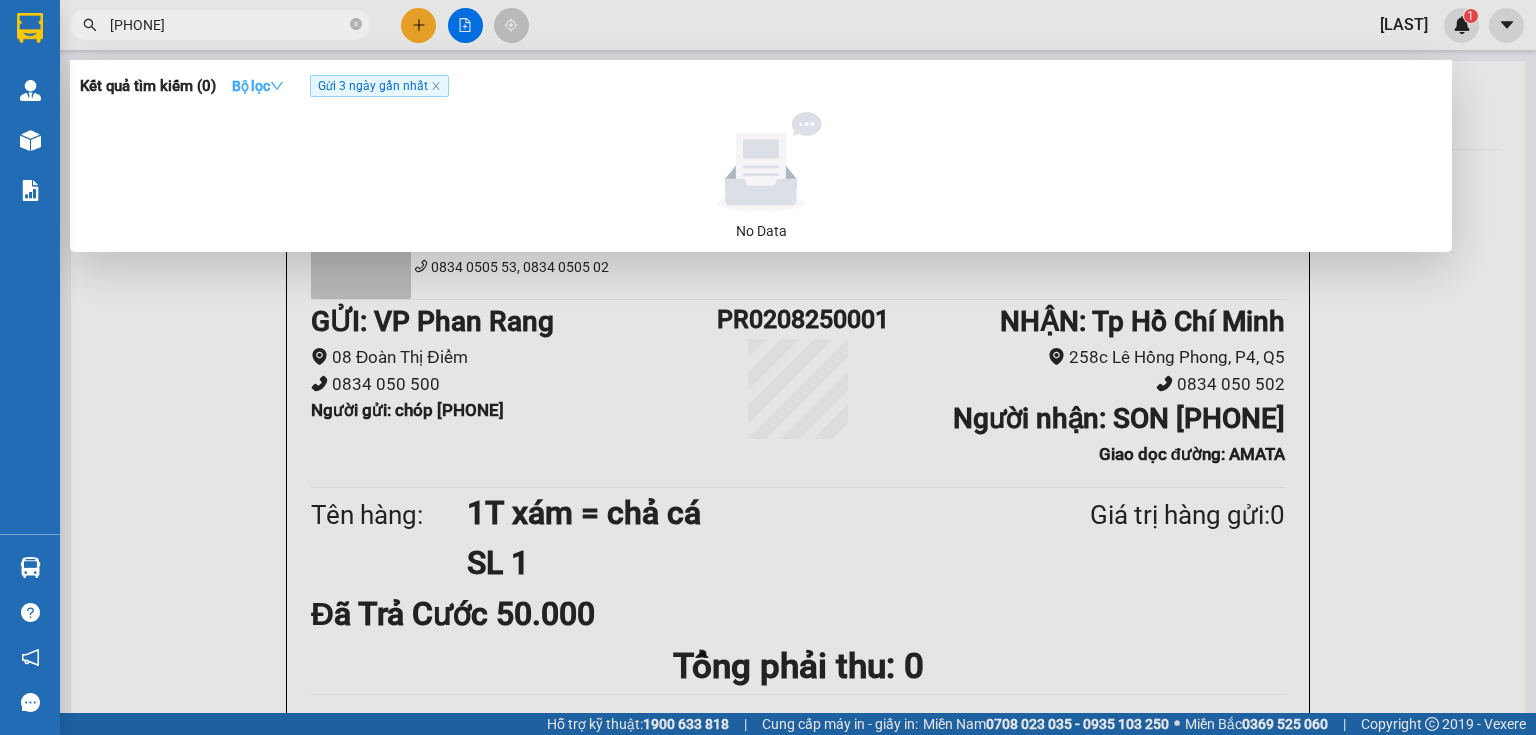 click 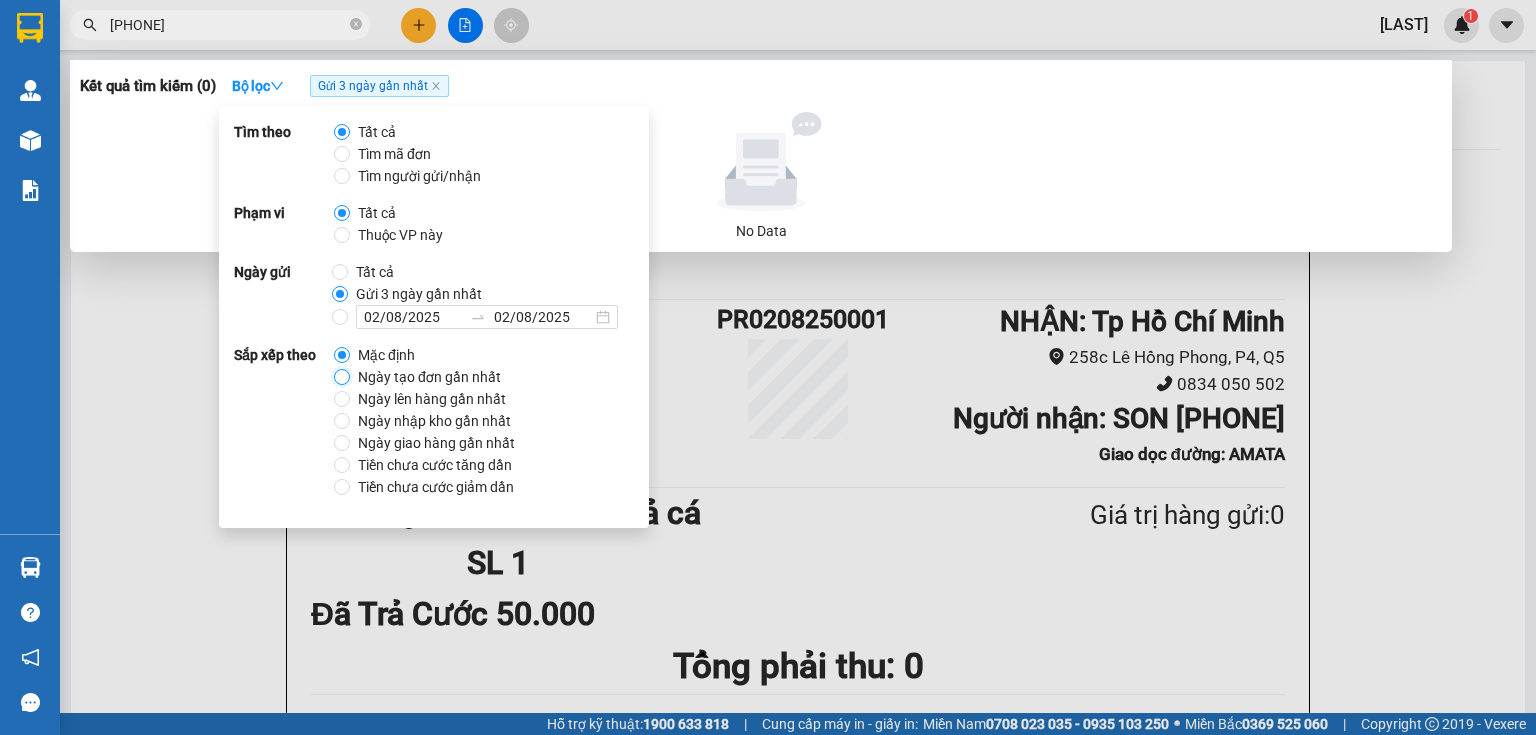click on "Ngày tạo đơn gần nhất" at bounding box center [342, 377] 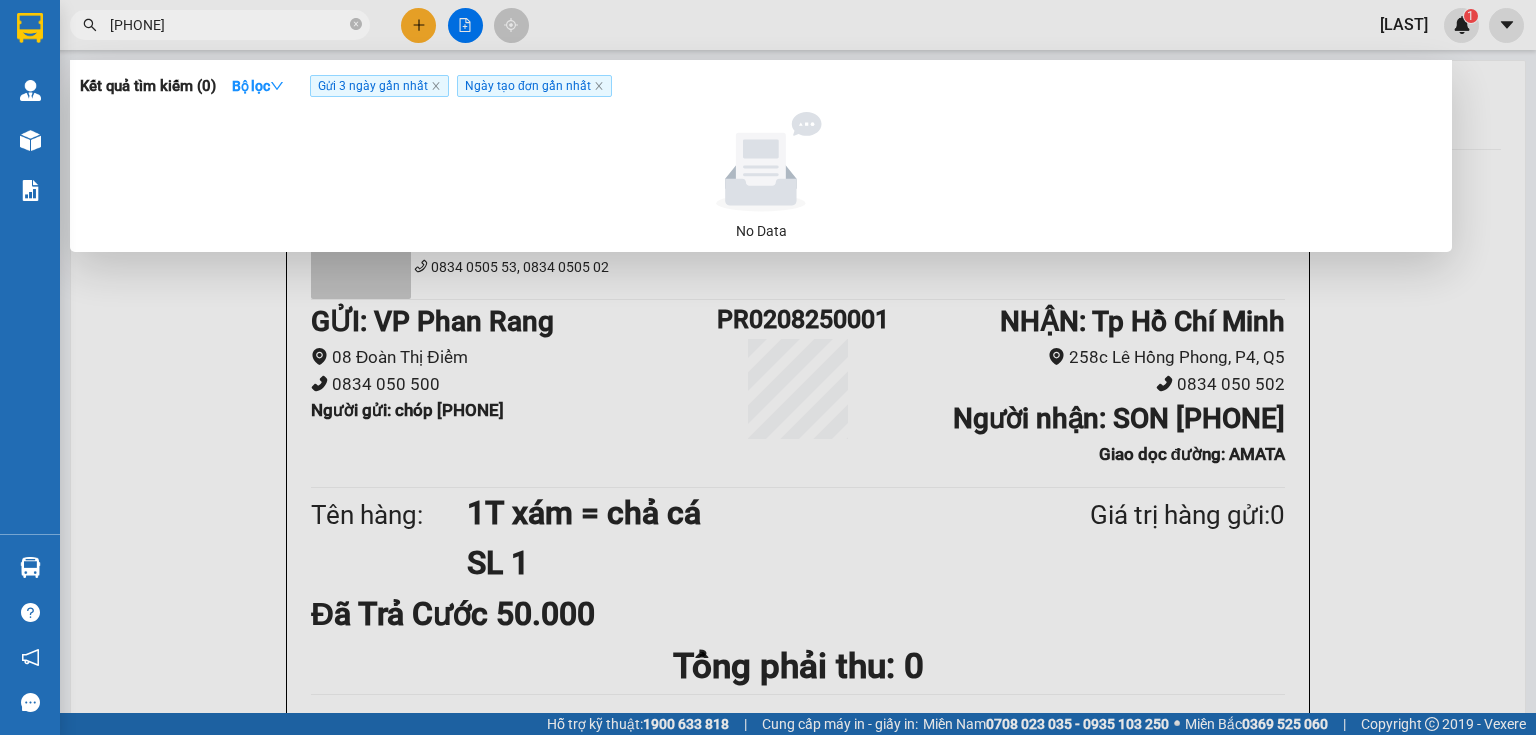 click on "0899338335" at bounding box center [228, 25] 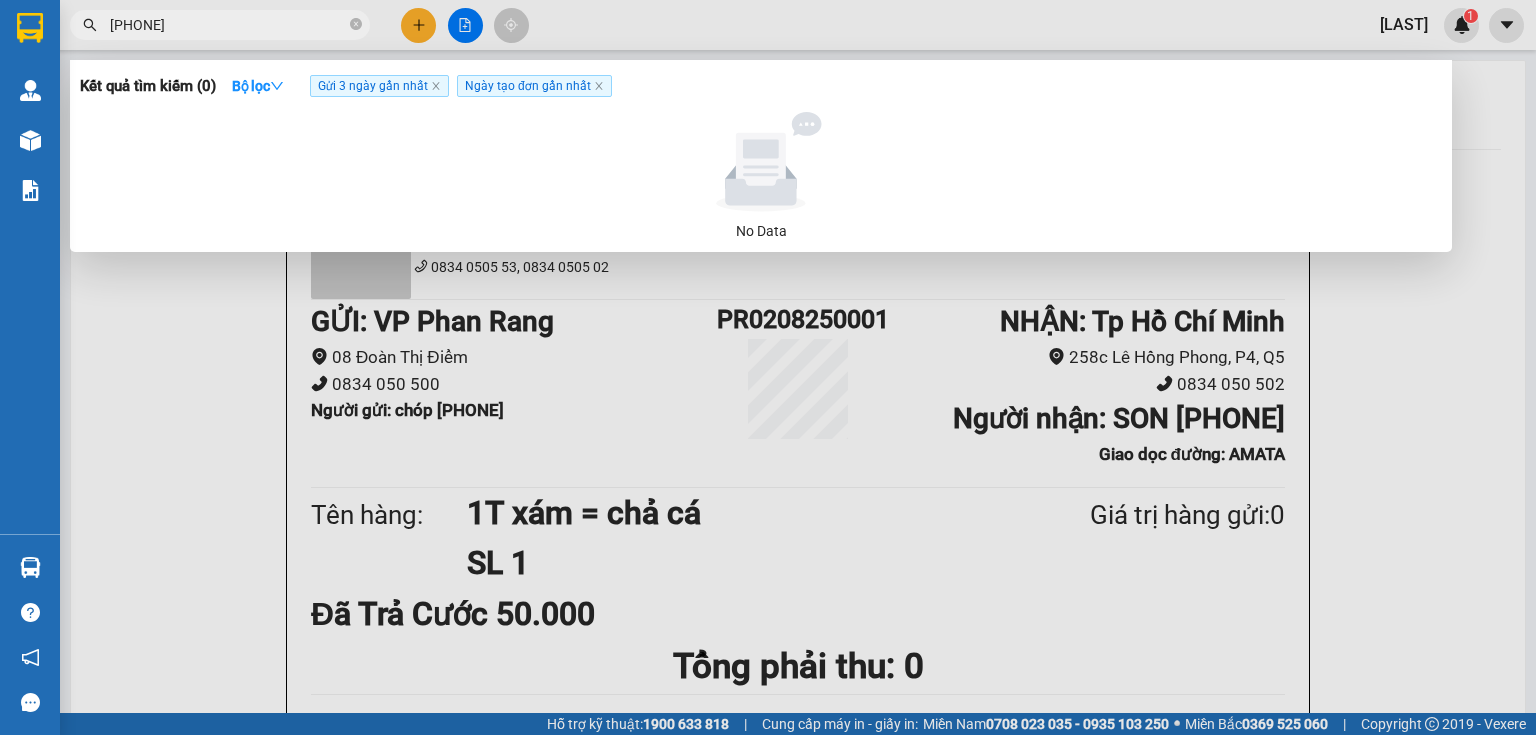 click on "0899338335" at bounding box center [228, 25] 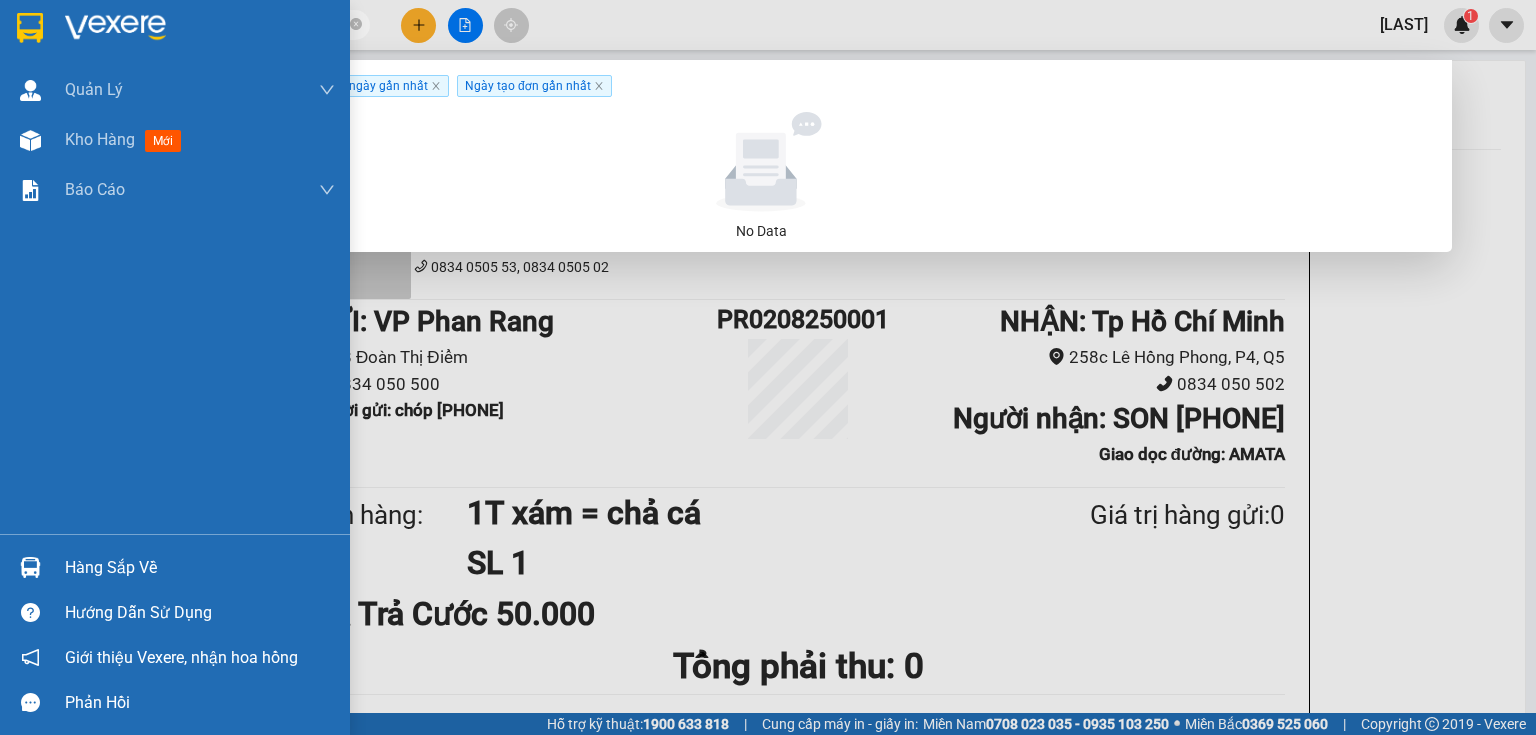 drag, startPoint x: 239, startPoint y: 25, endPoint x: 0, endPoint y: 61, distance: 241.69609 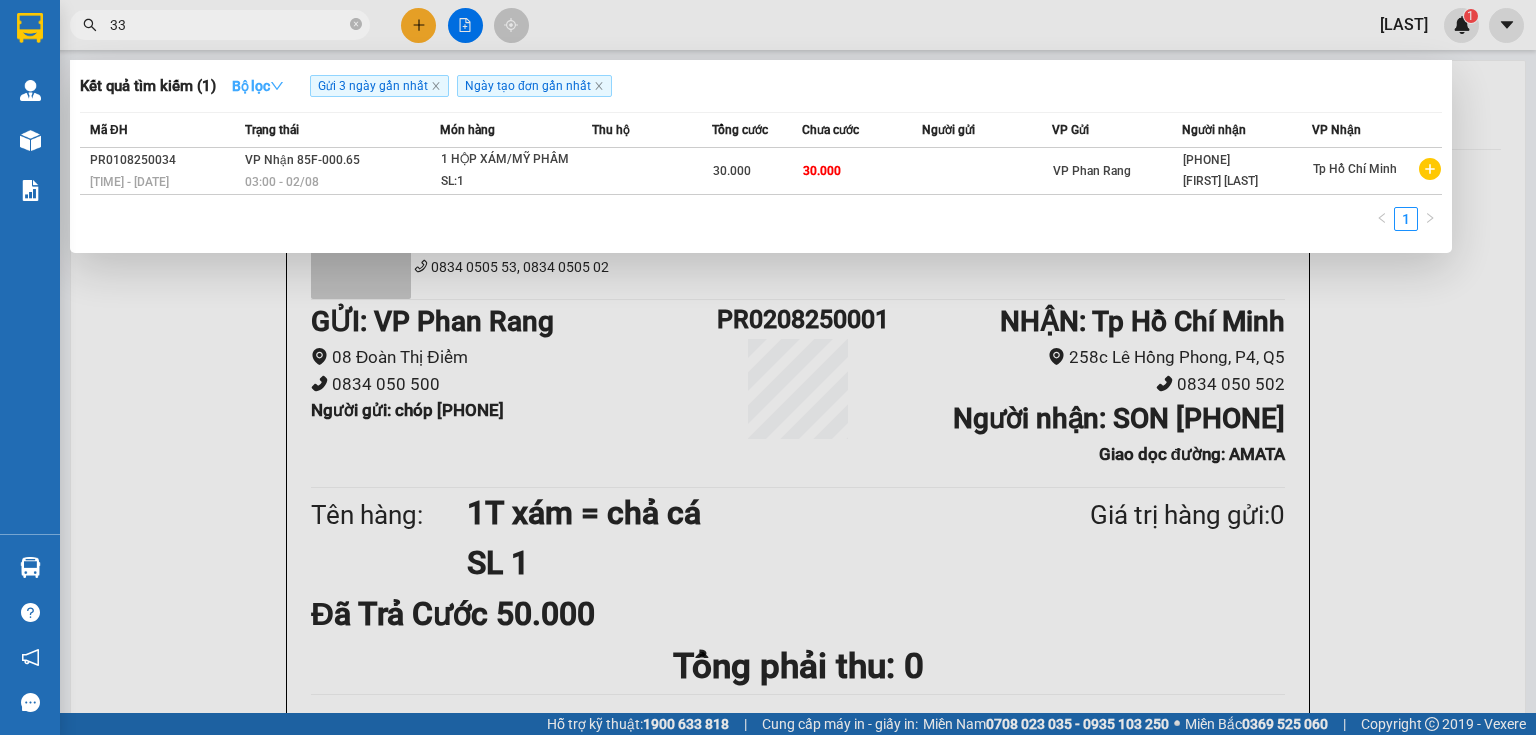 type on "3" 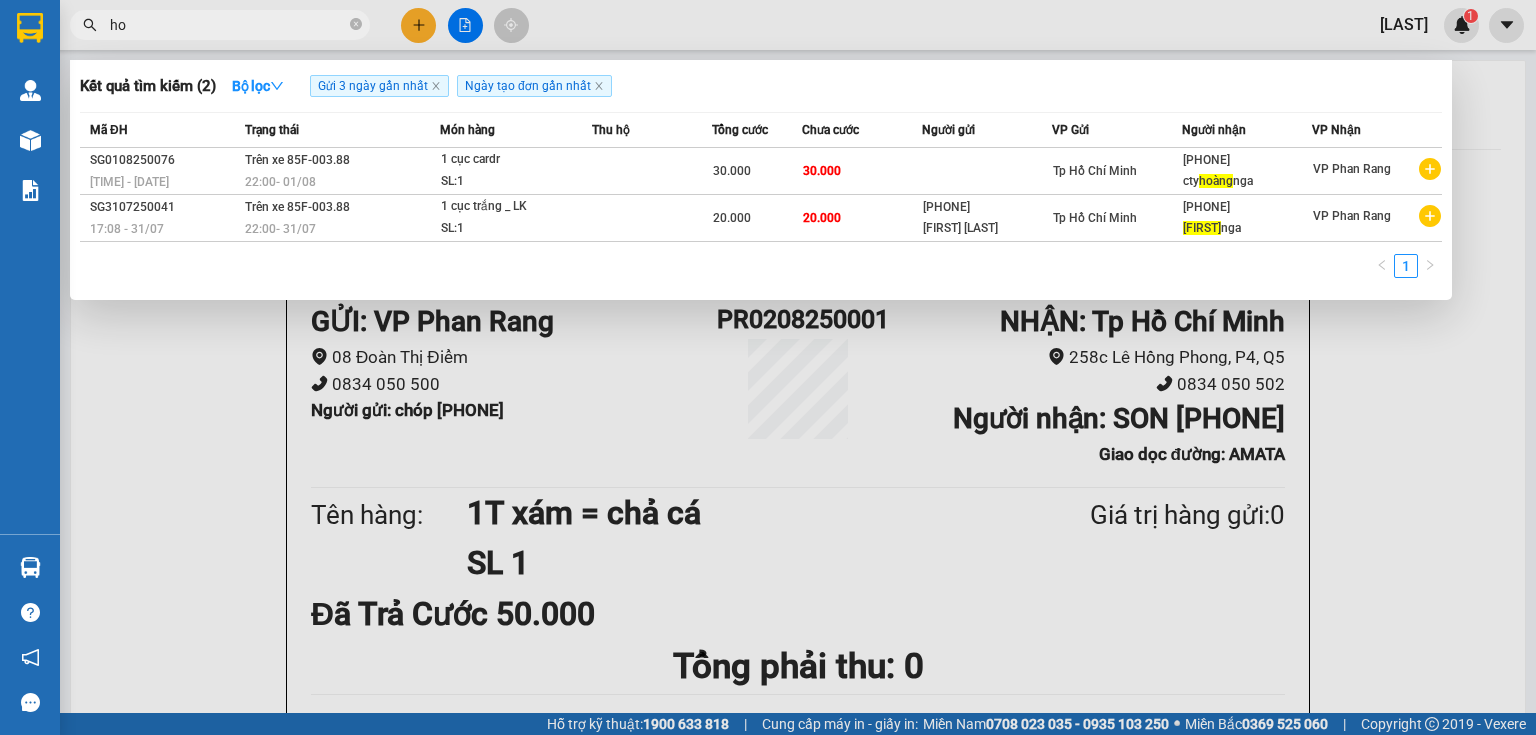 type on "h" 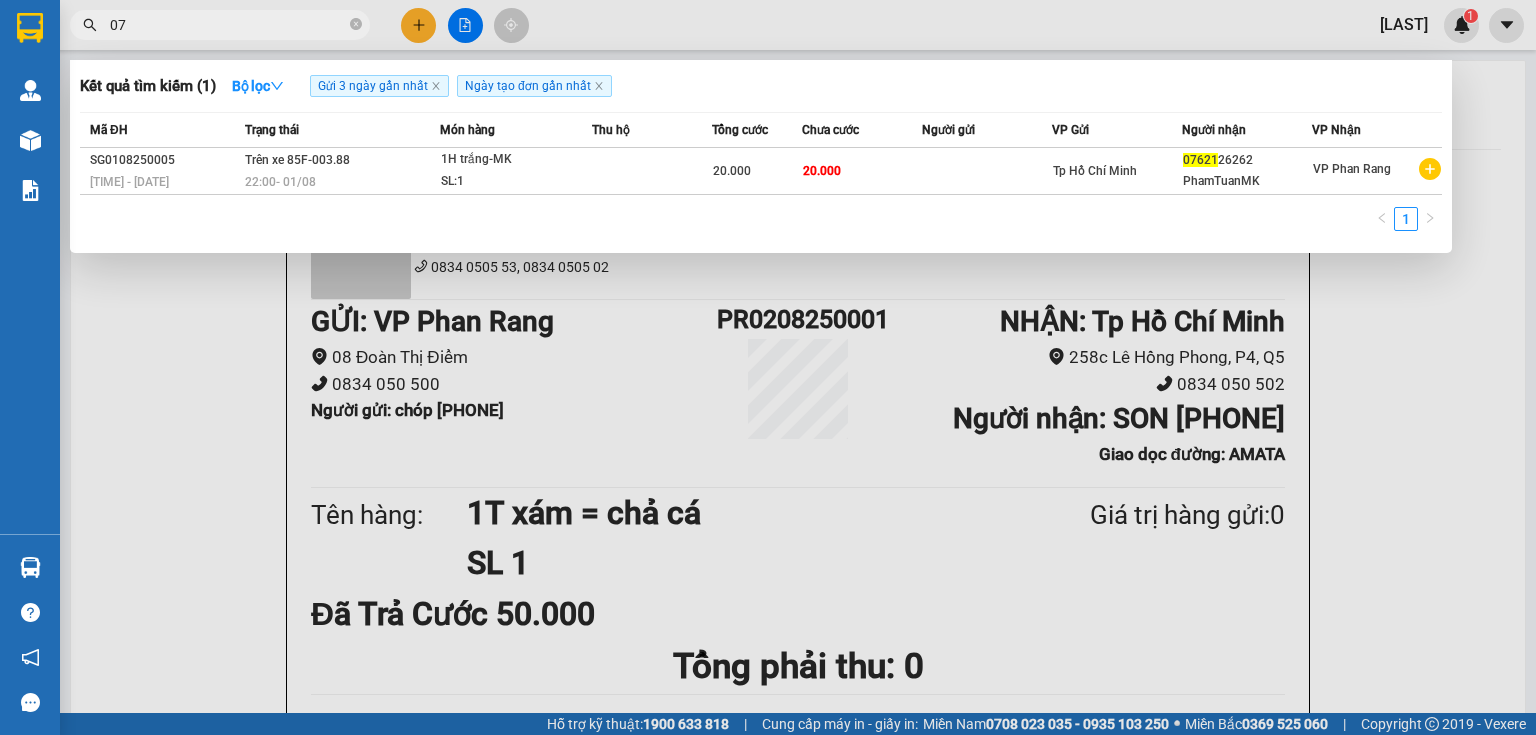type on "0" 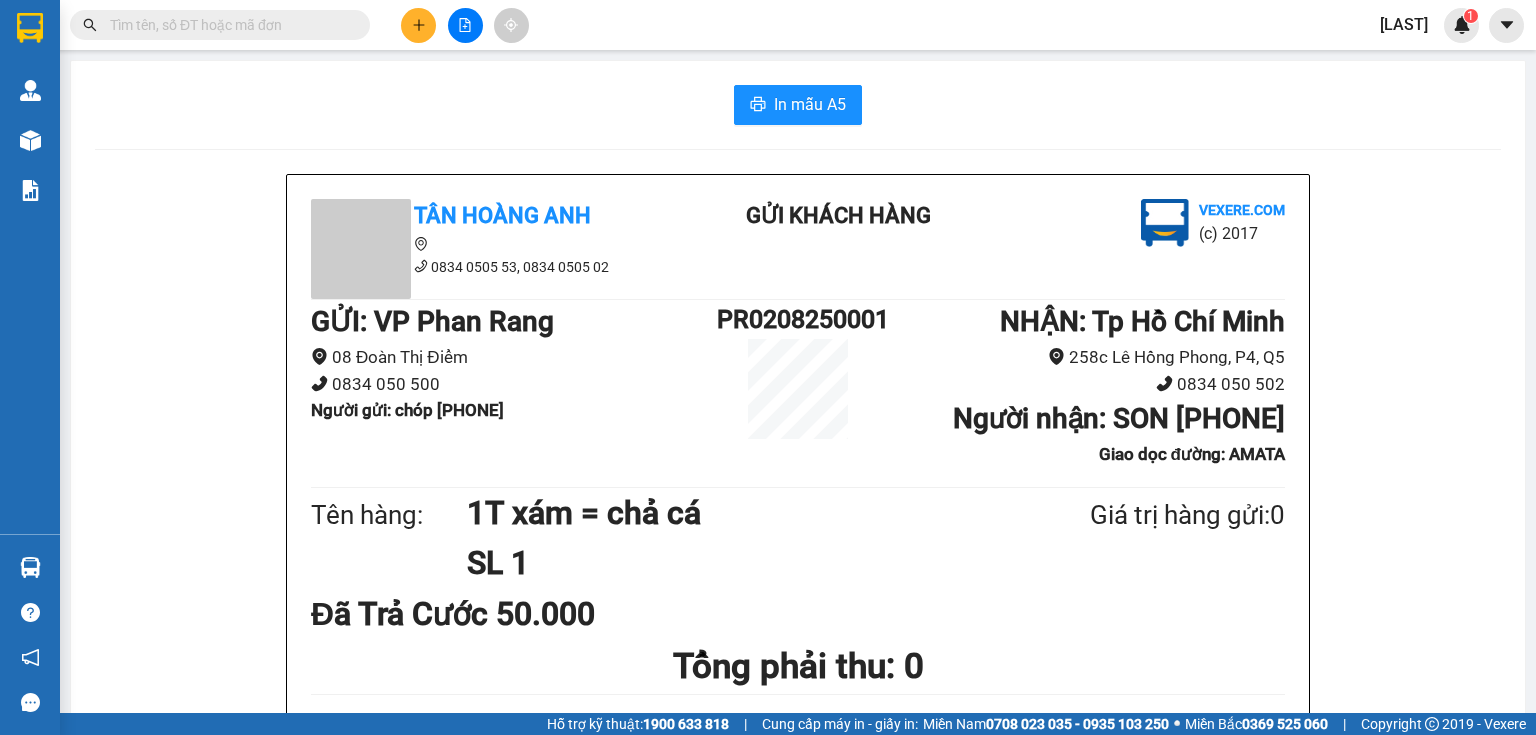 type on "d" 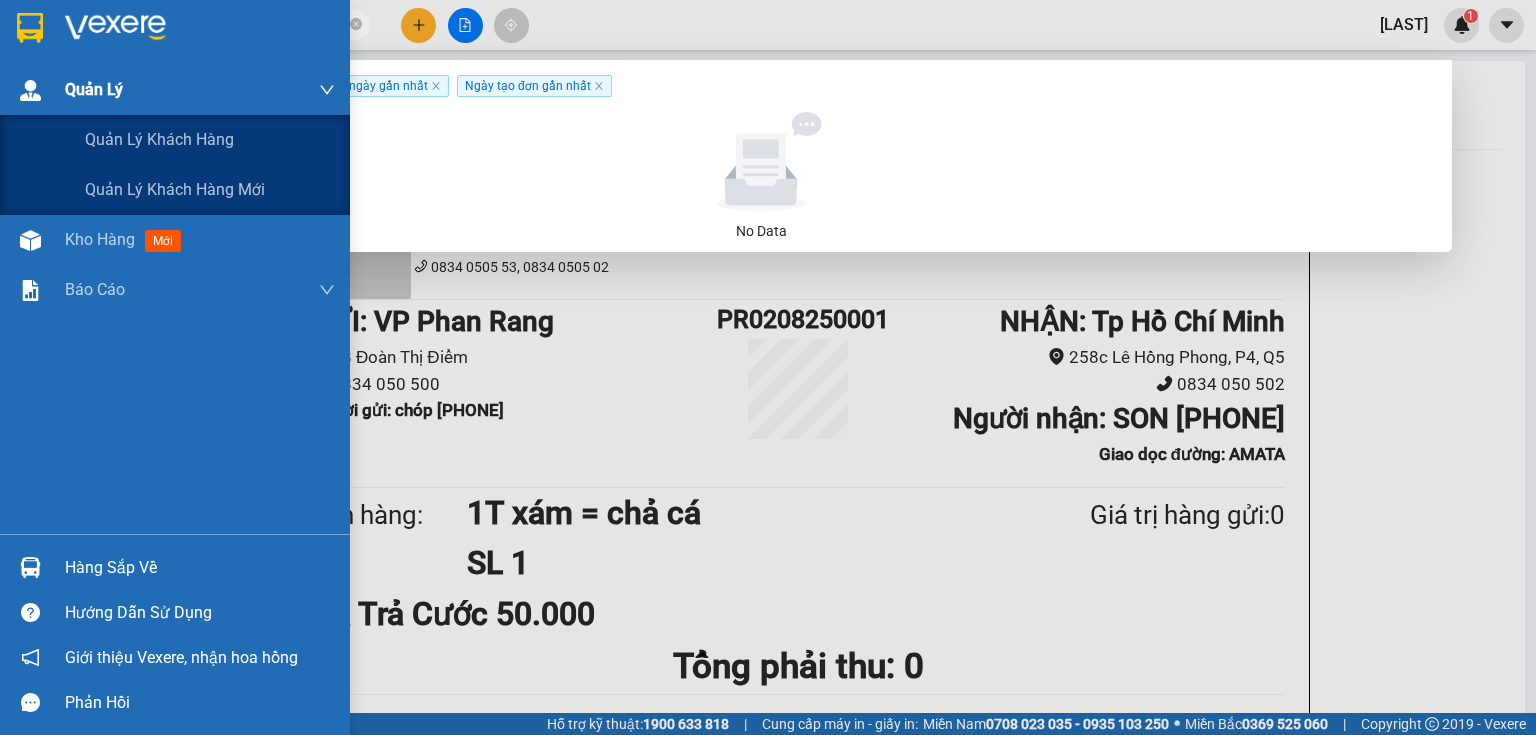 drag, startPoint x: 194, startPoint y: 25, endPoint x: 39, endPoint y: 102, distance: 173.07224 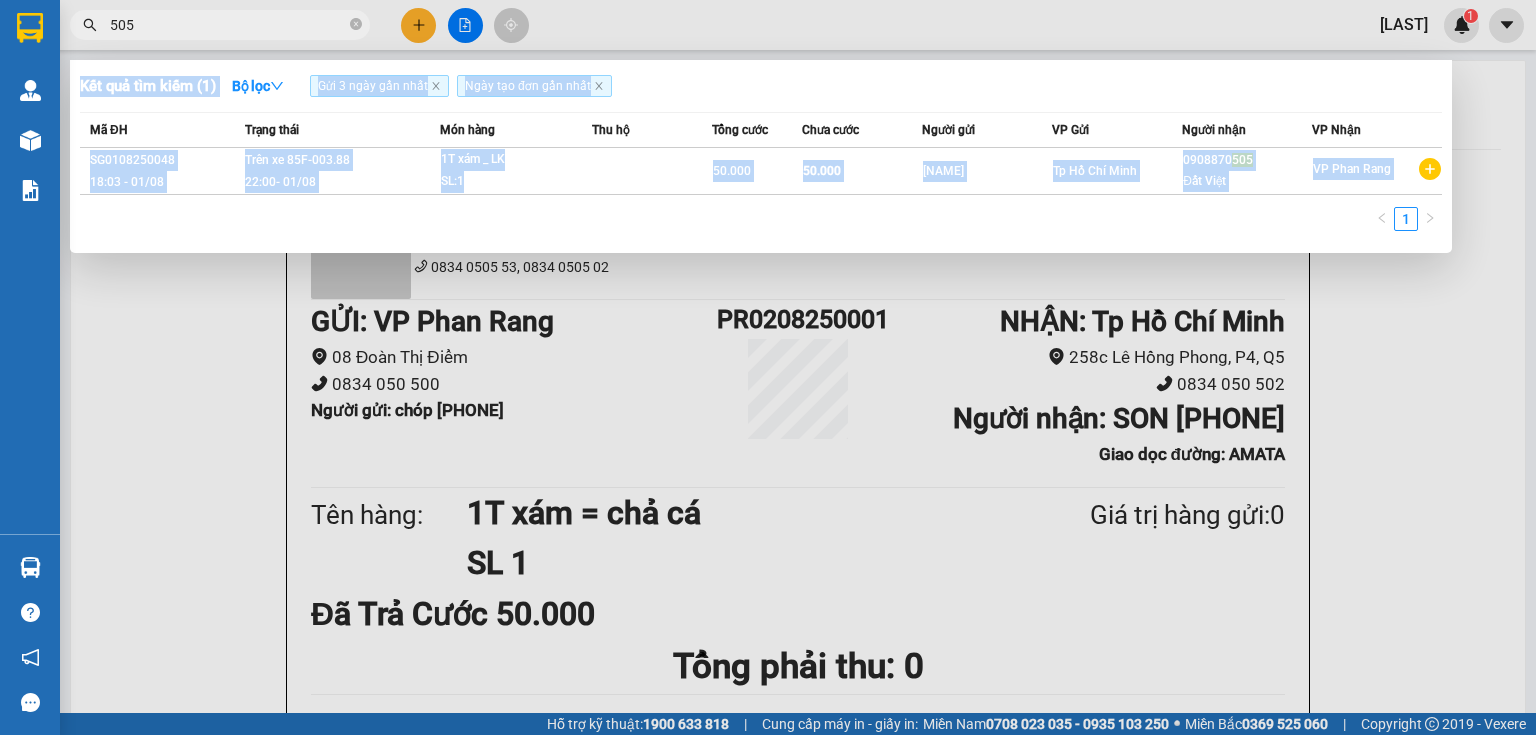 drag, startPoint x: 155, startPoint y: 11, endPoint x: 88, endPoint y: 43, distance: 74.24958 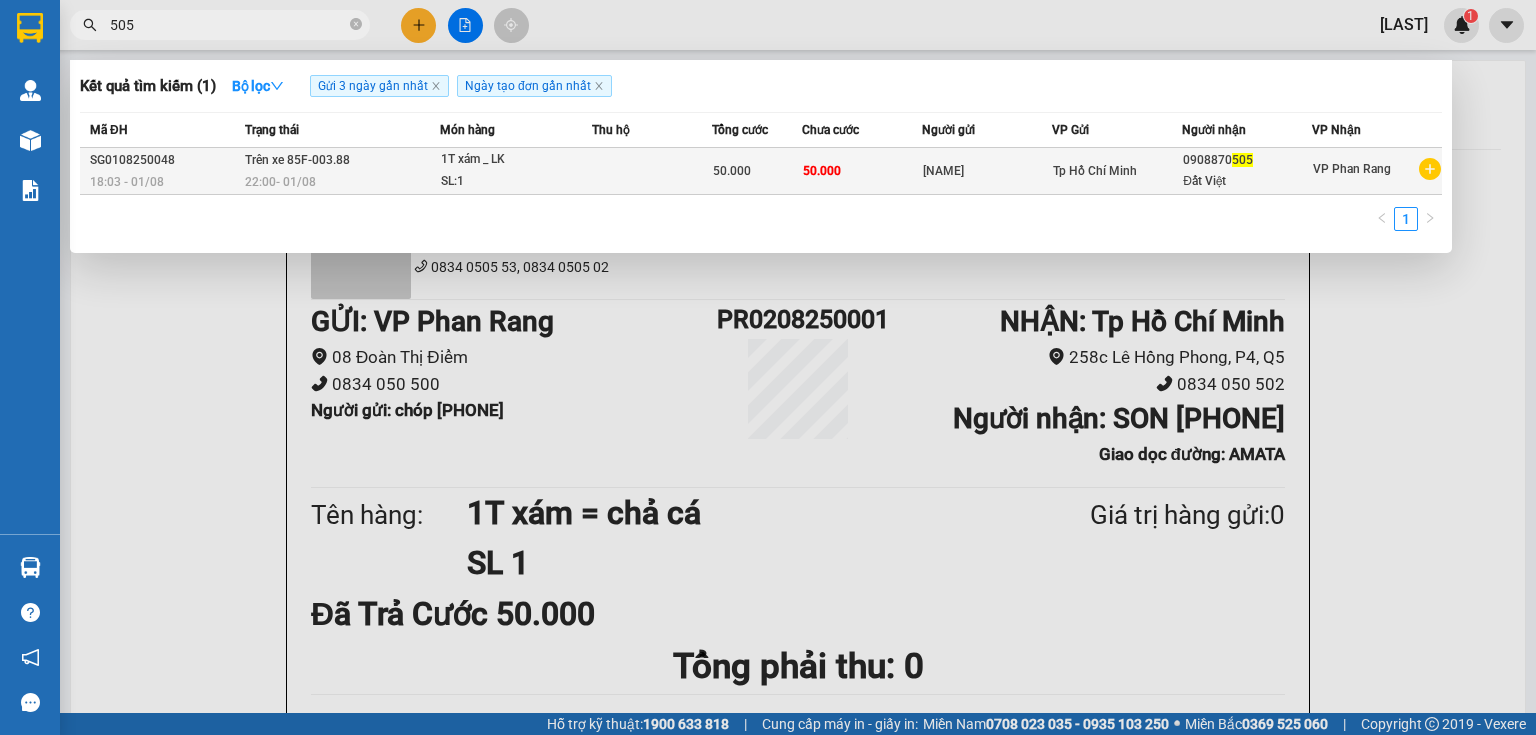drag, startPoint x: 132, startPoint y: 20, endPoint x: 1098, endPoint y: 173, distance: 978.0414 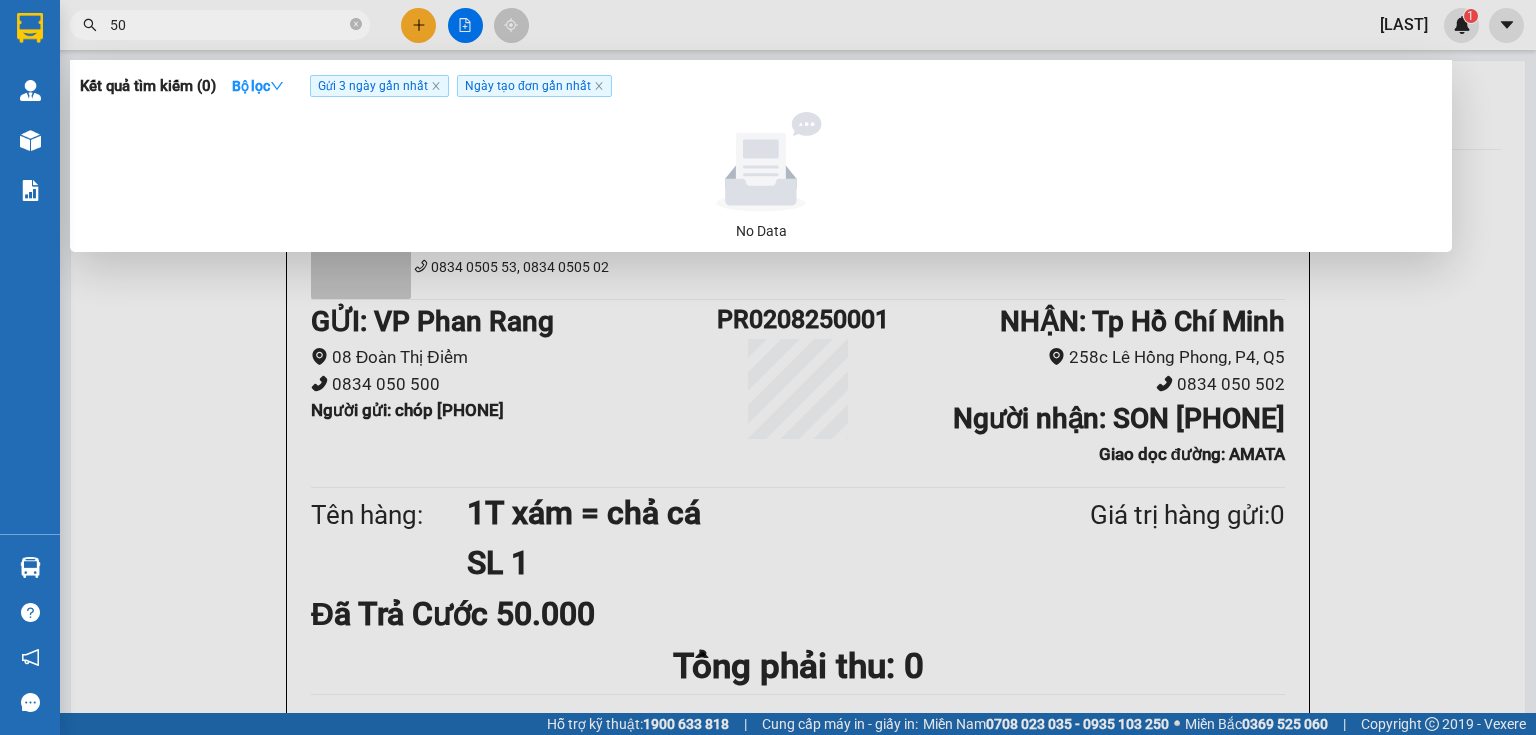 type on "5" 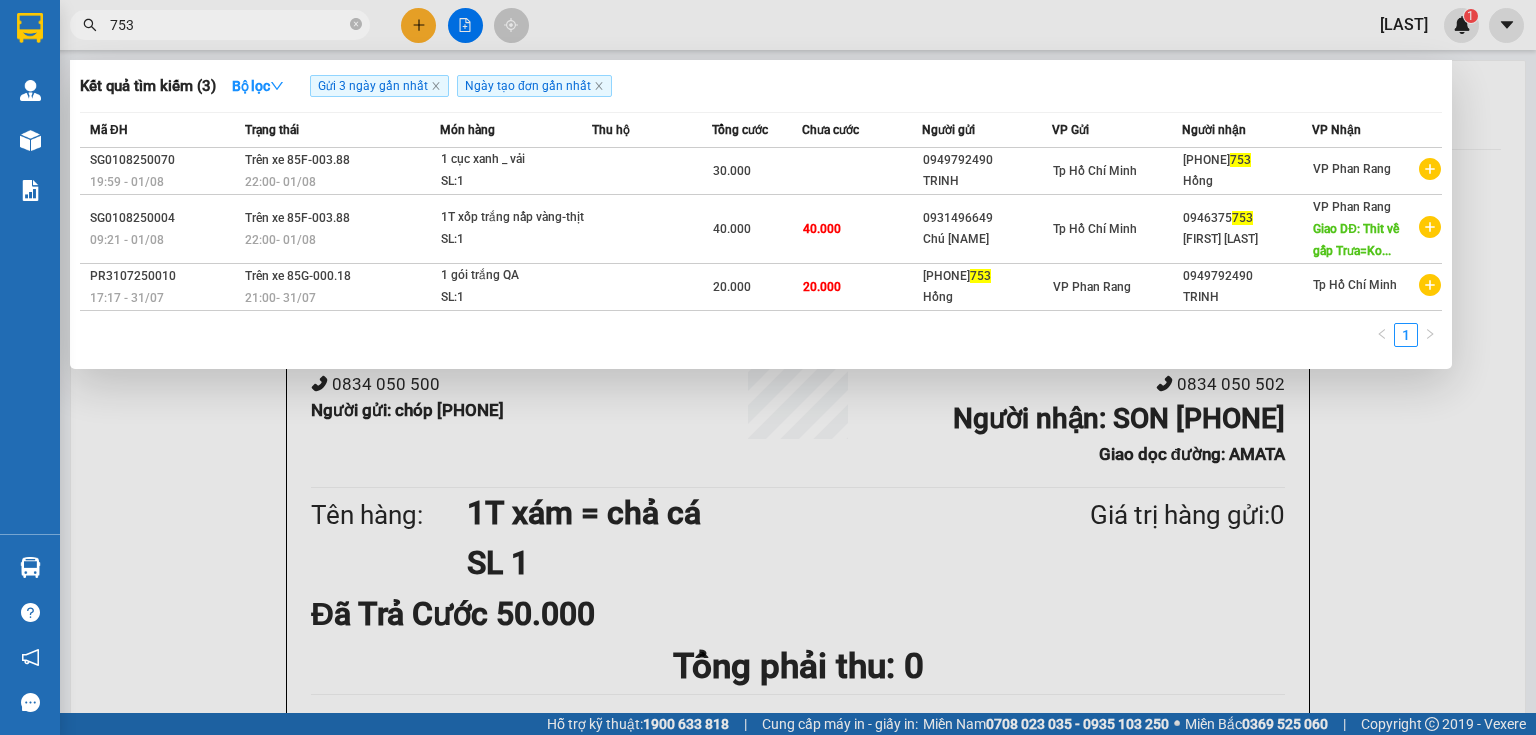 type on "753" 